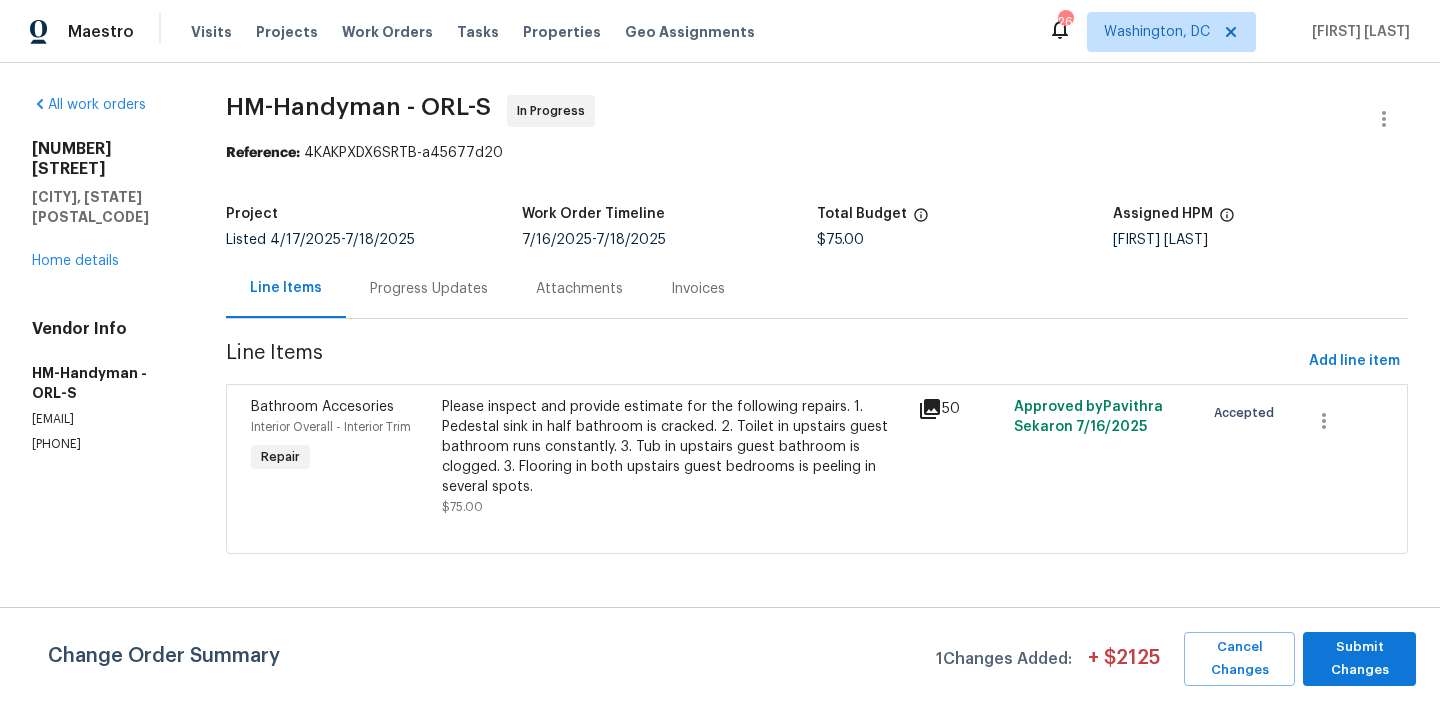 scroll, scrollTop: 0, scrollLeft: 0, axis: both 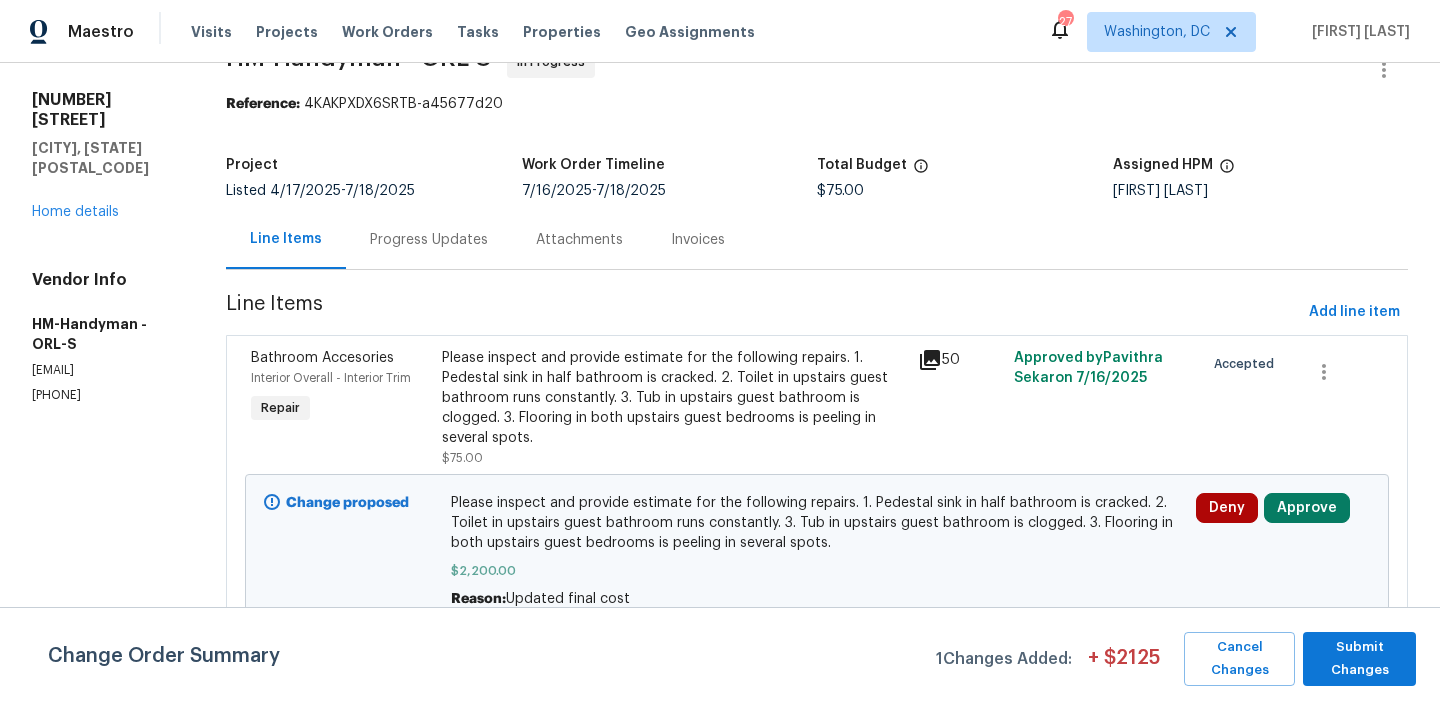 click on "Progress Updates" at bounding box center [429, 239] 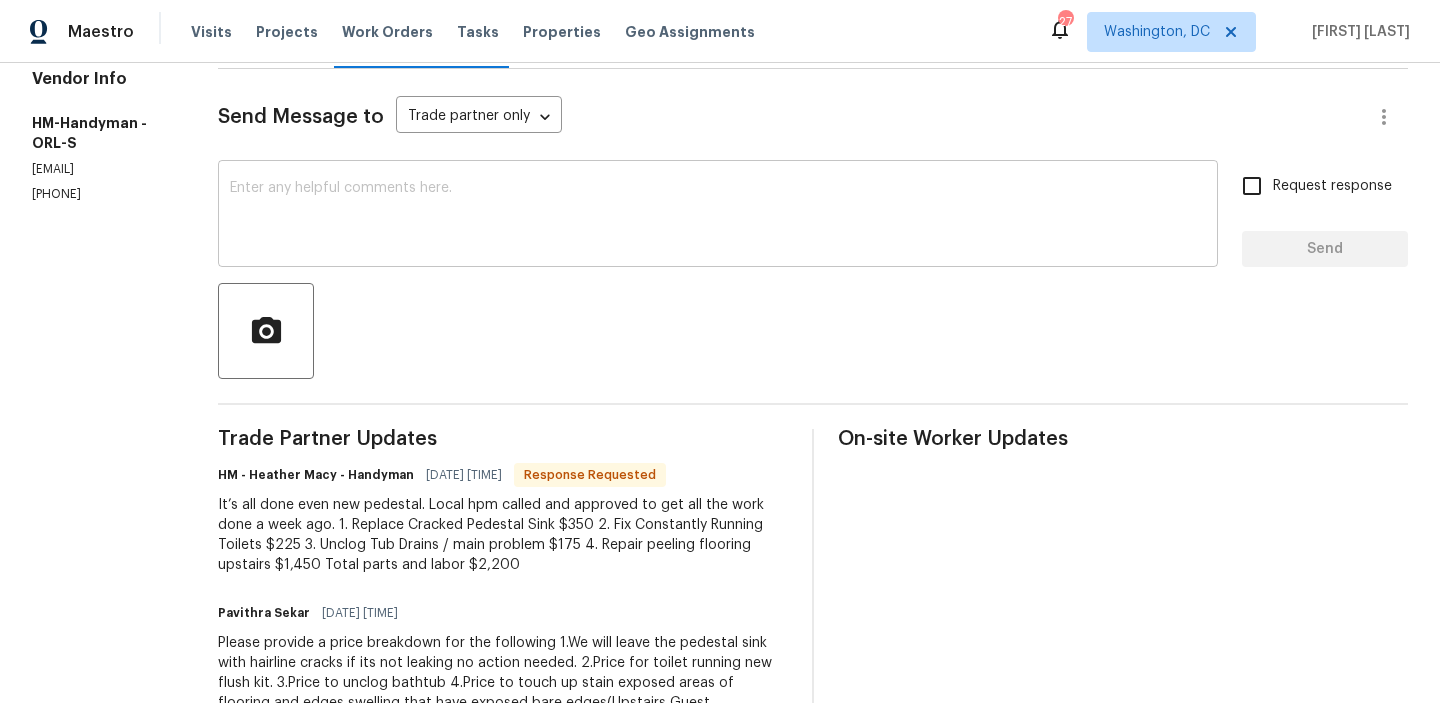 scroll, scrollTop: 49, scrollLeft: 0, axis: vertical 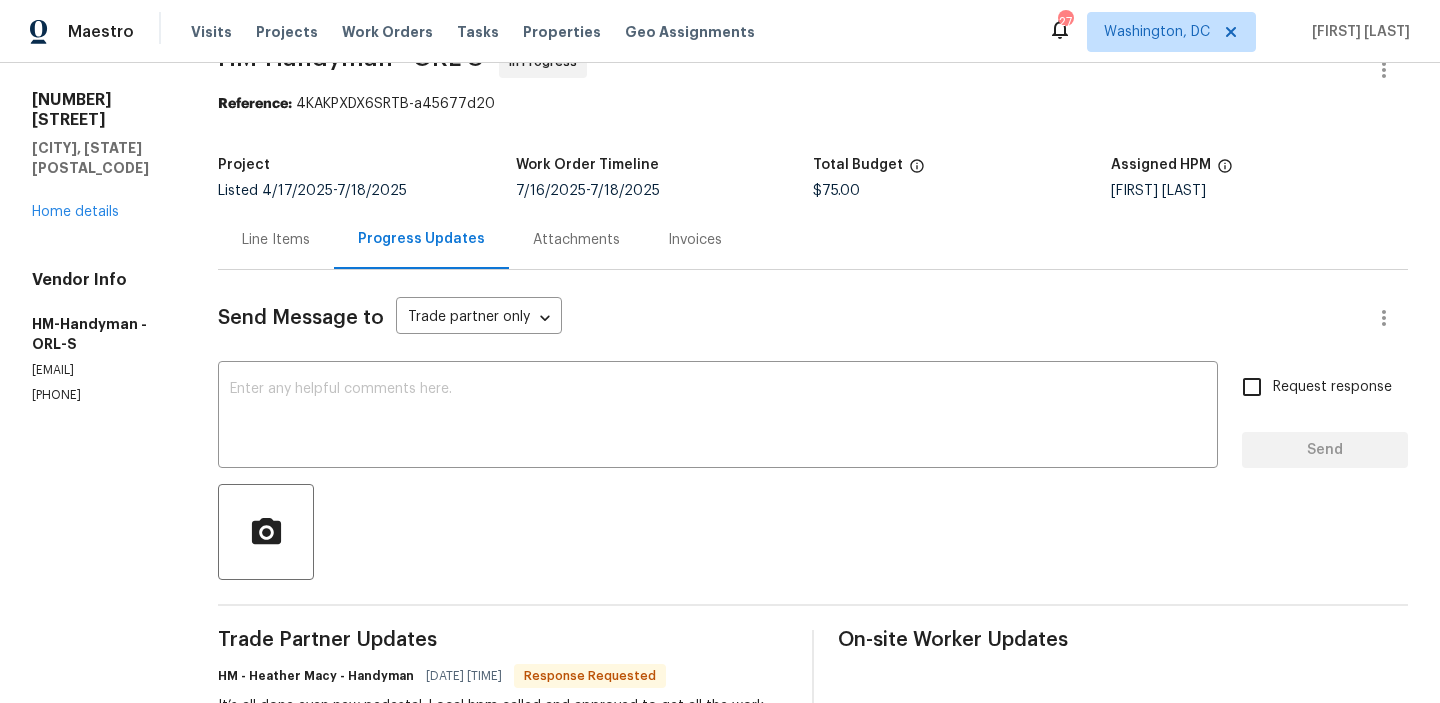 click on "Line Items" at bounding box center (276, 239) 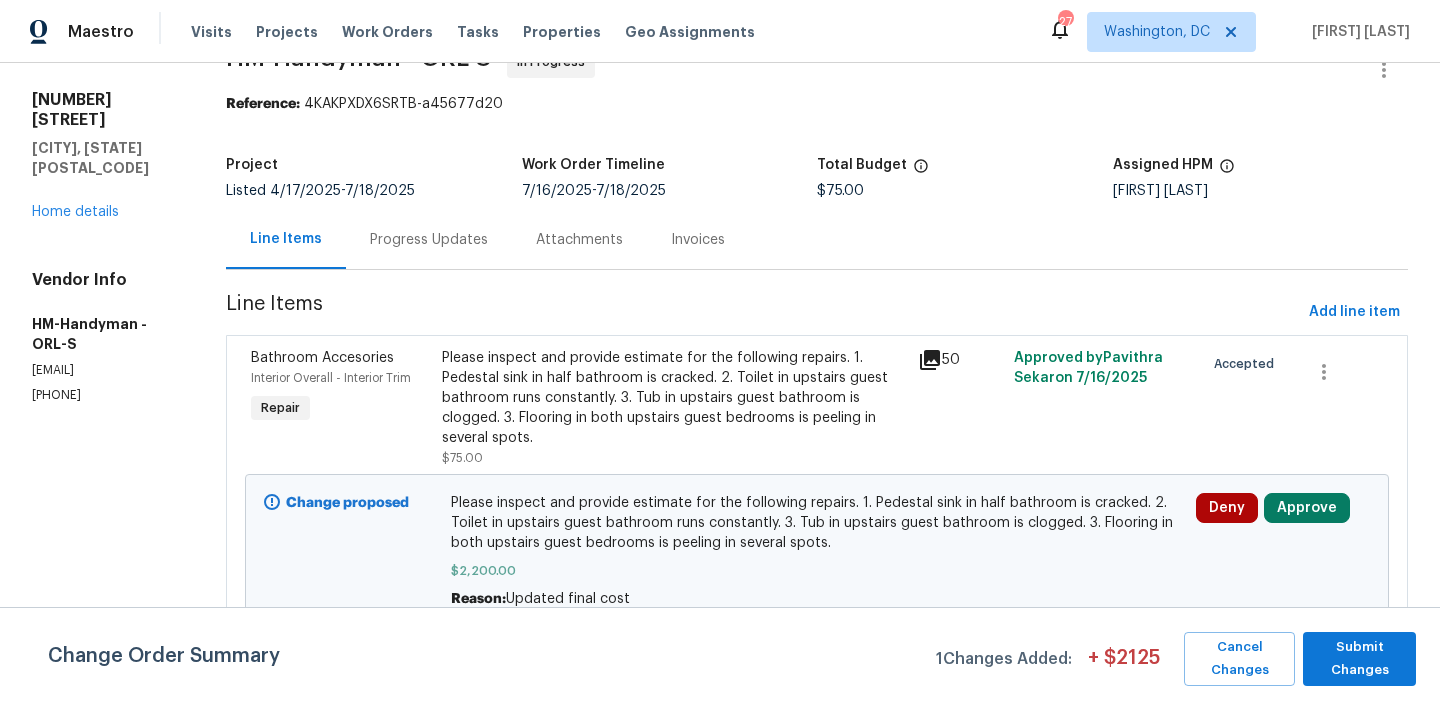 scroll, scrollTop: 50, scrollLeft: 0, axis: vertical 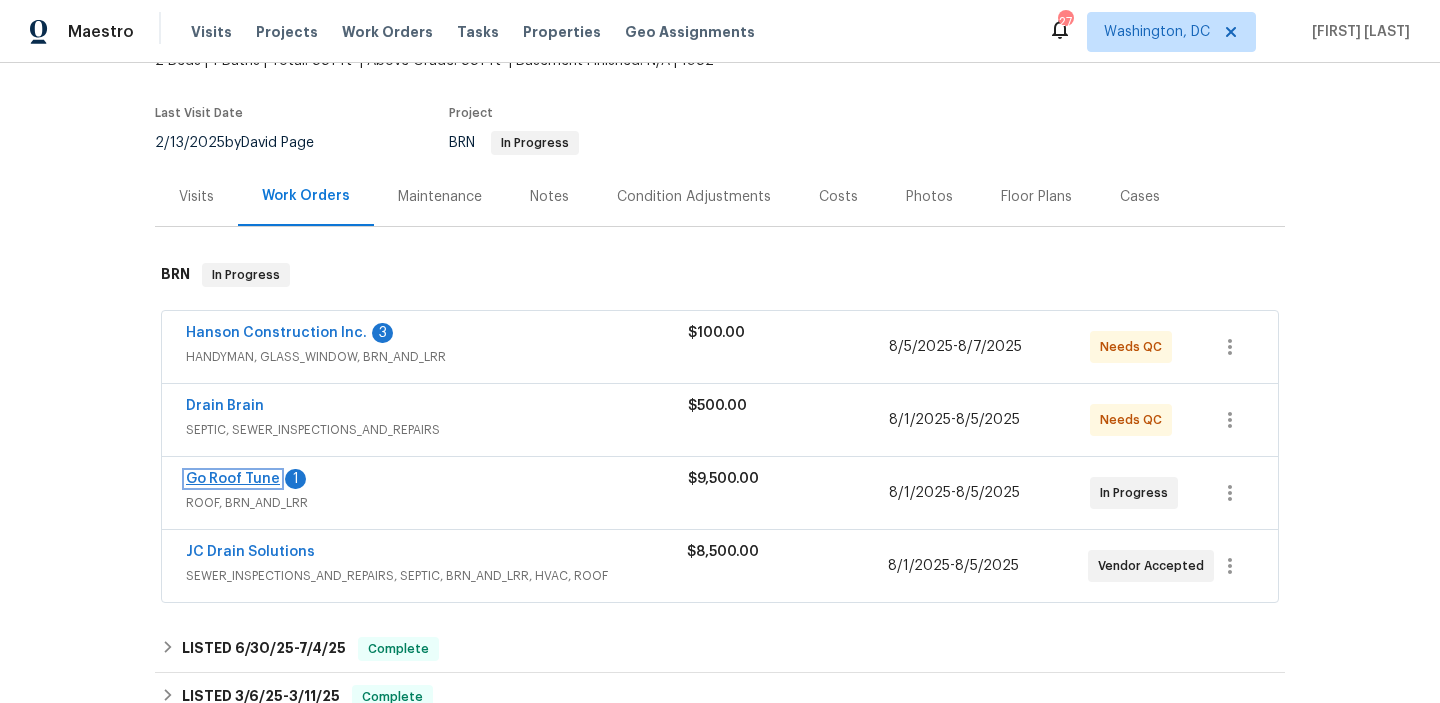 click on "Go Roof Tune" at bounding box center (233, 479) 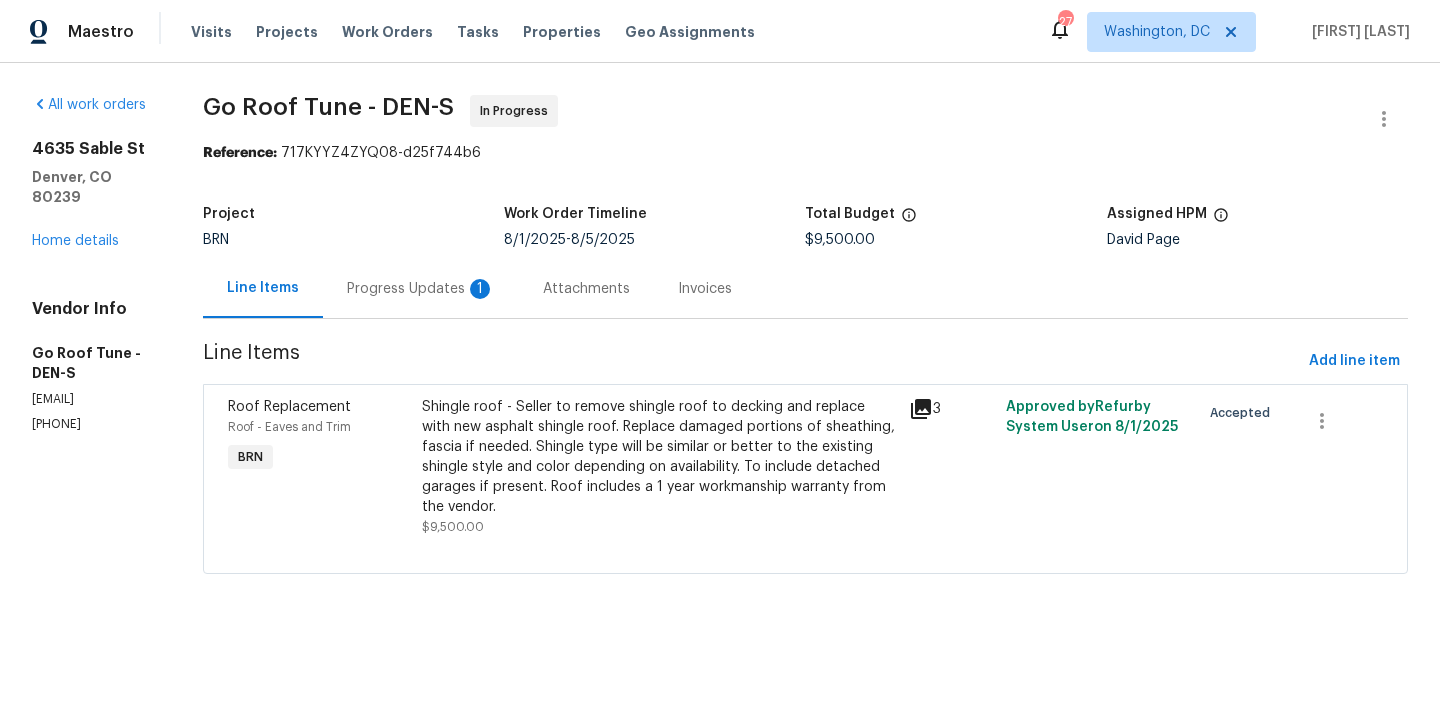 click on "Progress Updates 1" at bounding box center (421, 289) 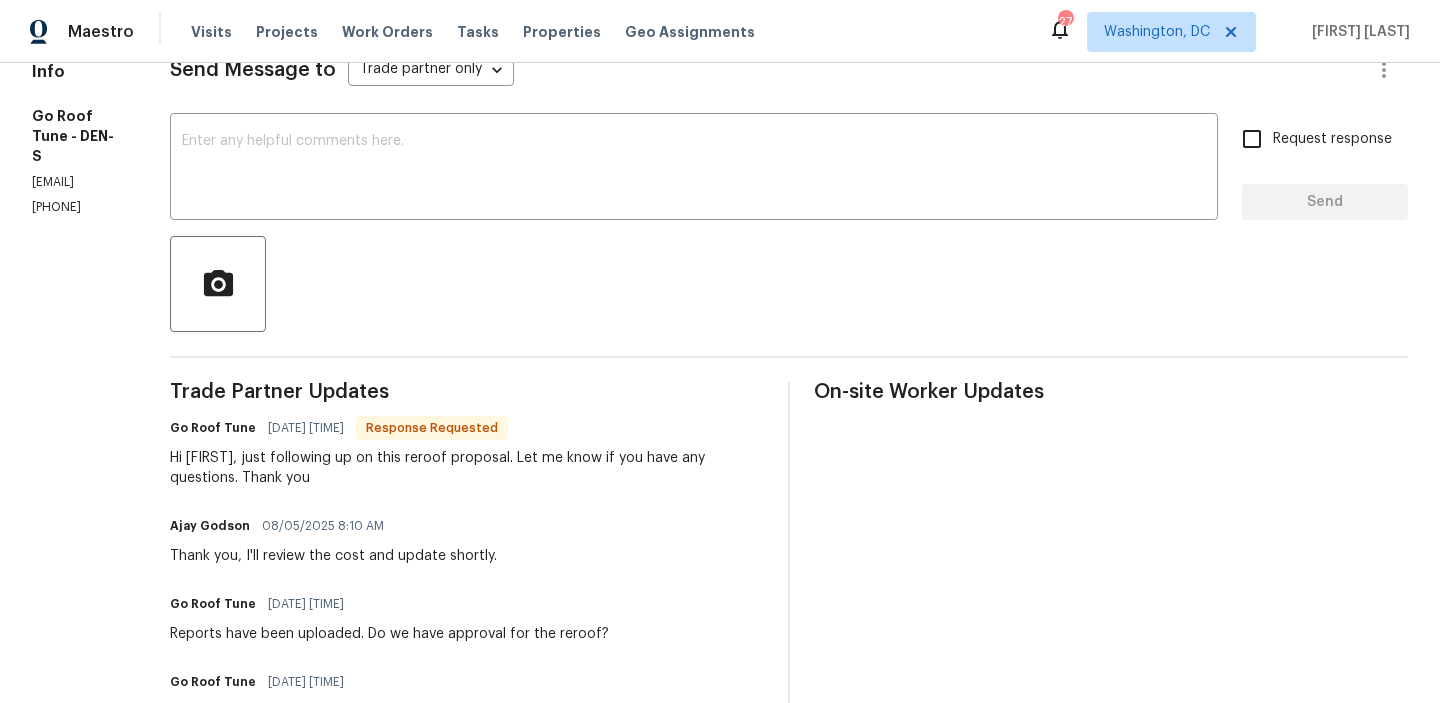 scroll, scrollTop: 333, scrollLeft: 0, axis: vertical 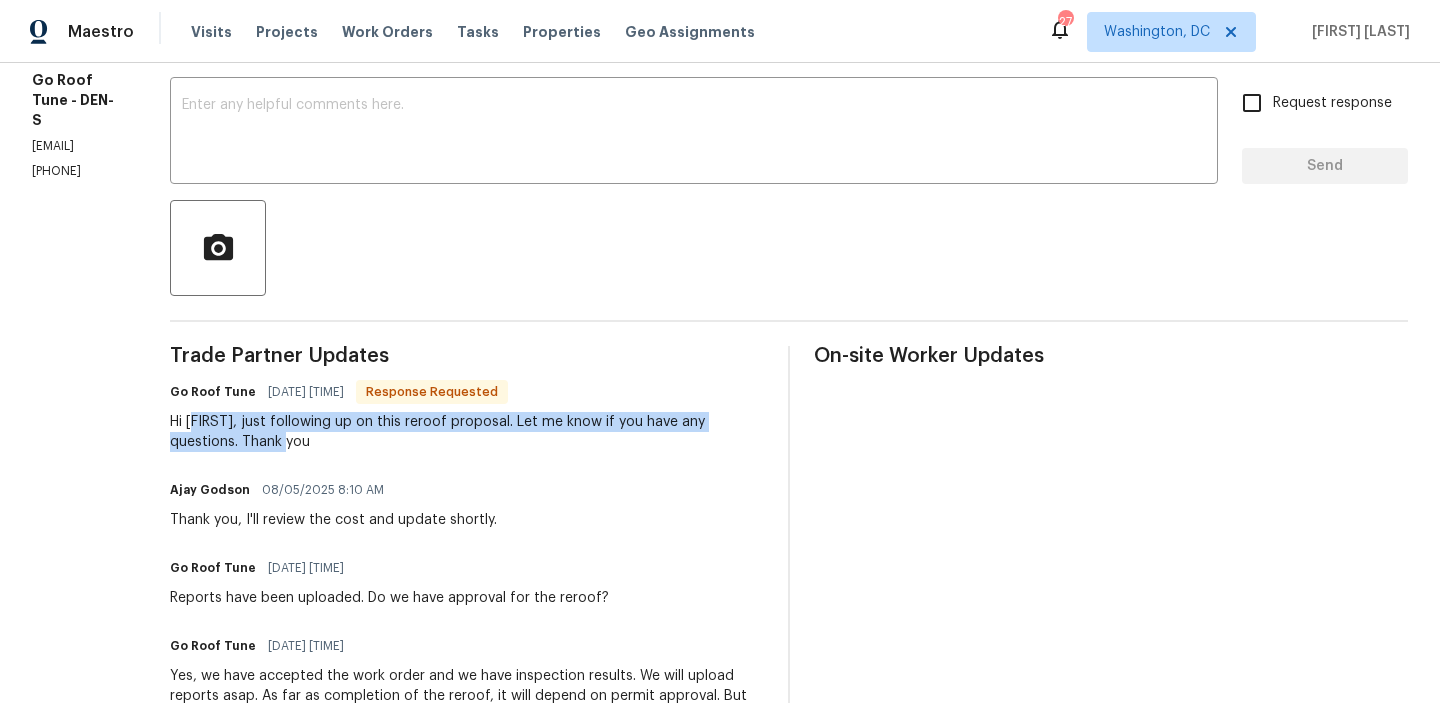drag, startPoint x: 289, startPoint y: 422, endPoint x: 640, endPoint y: 455, distance: 352.54788 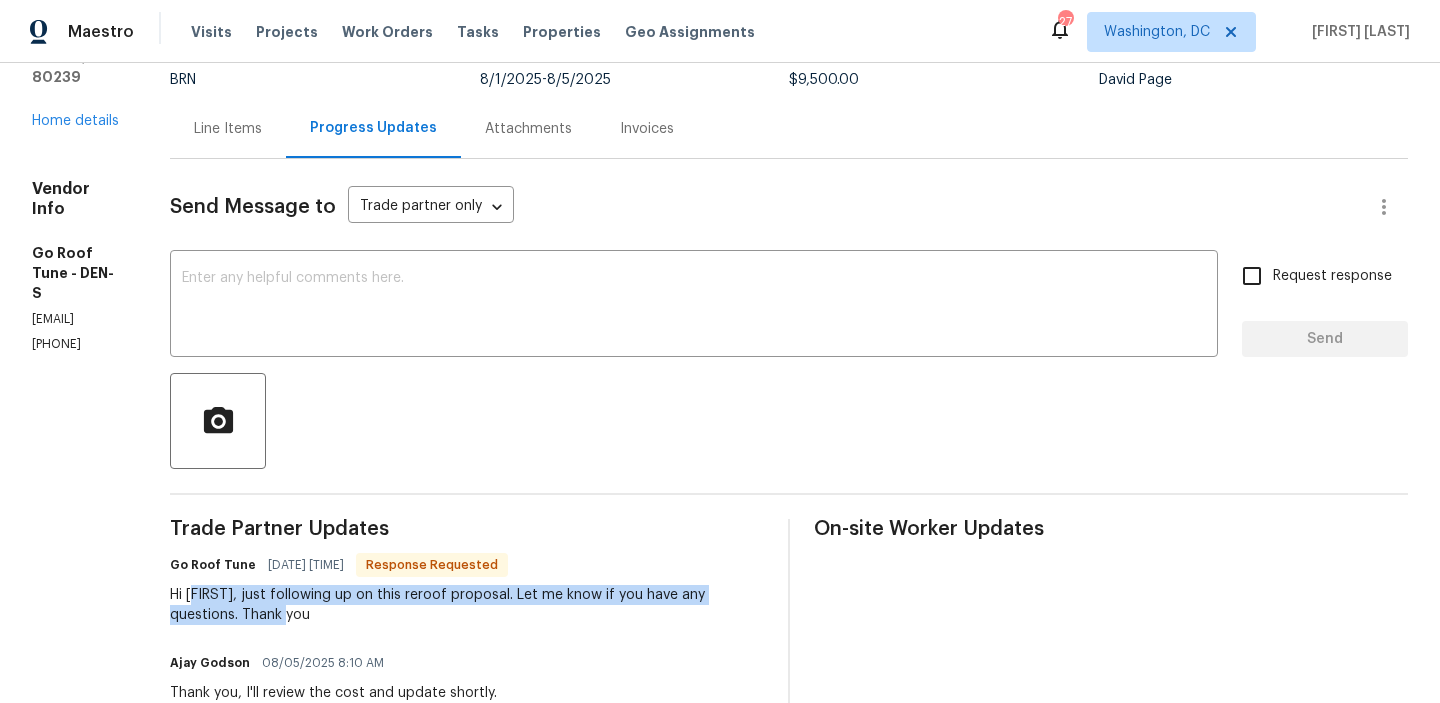 scroll, scrollTop: 100, scrollLeft: 0, axis: vertical 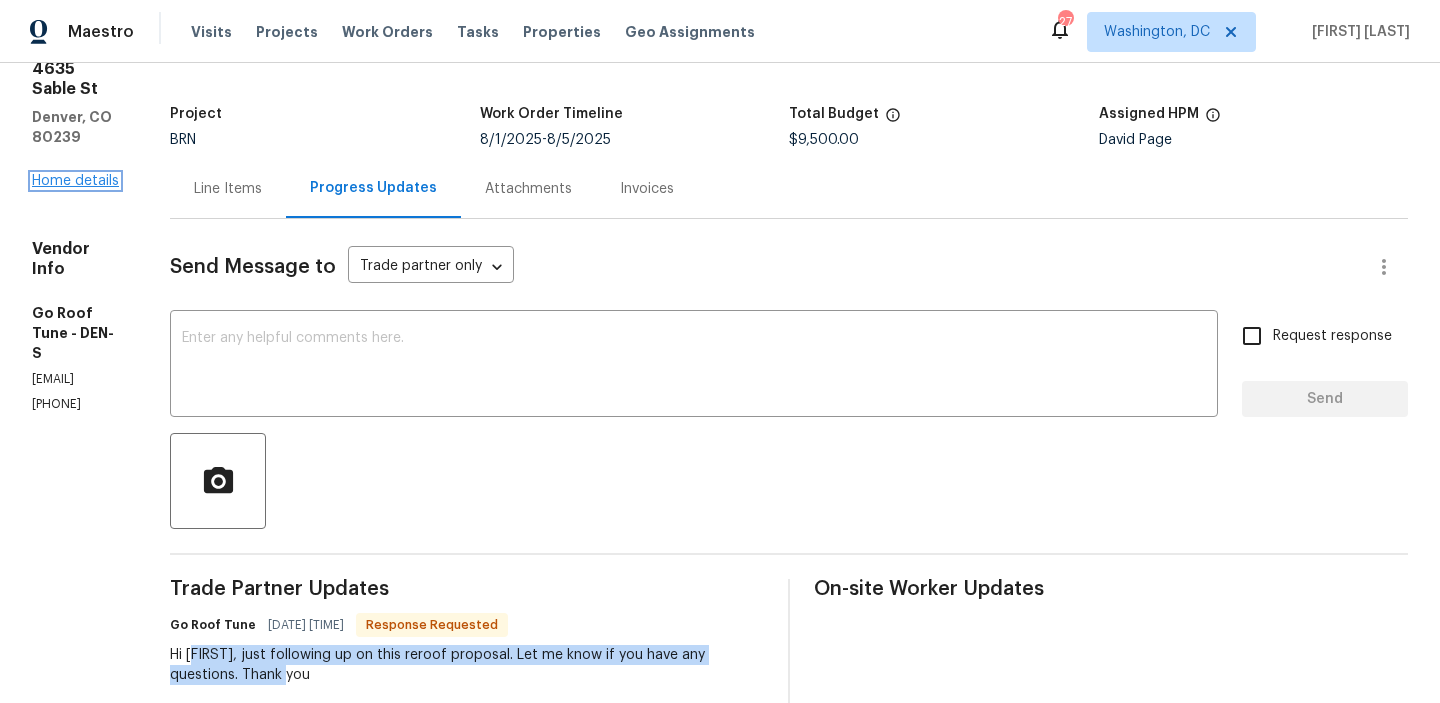 click on "Home details" at bounding box center [75, 181] 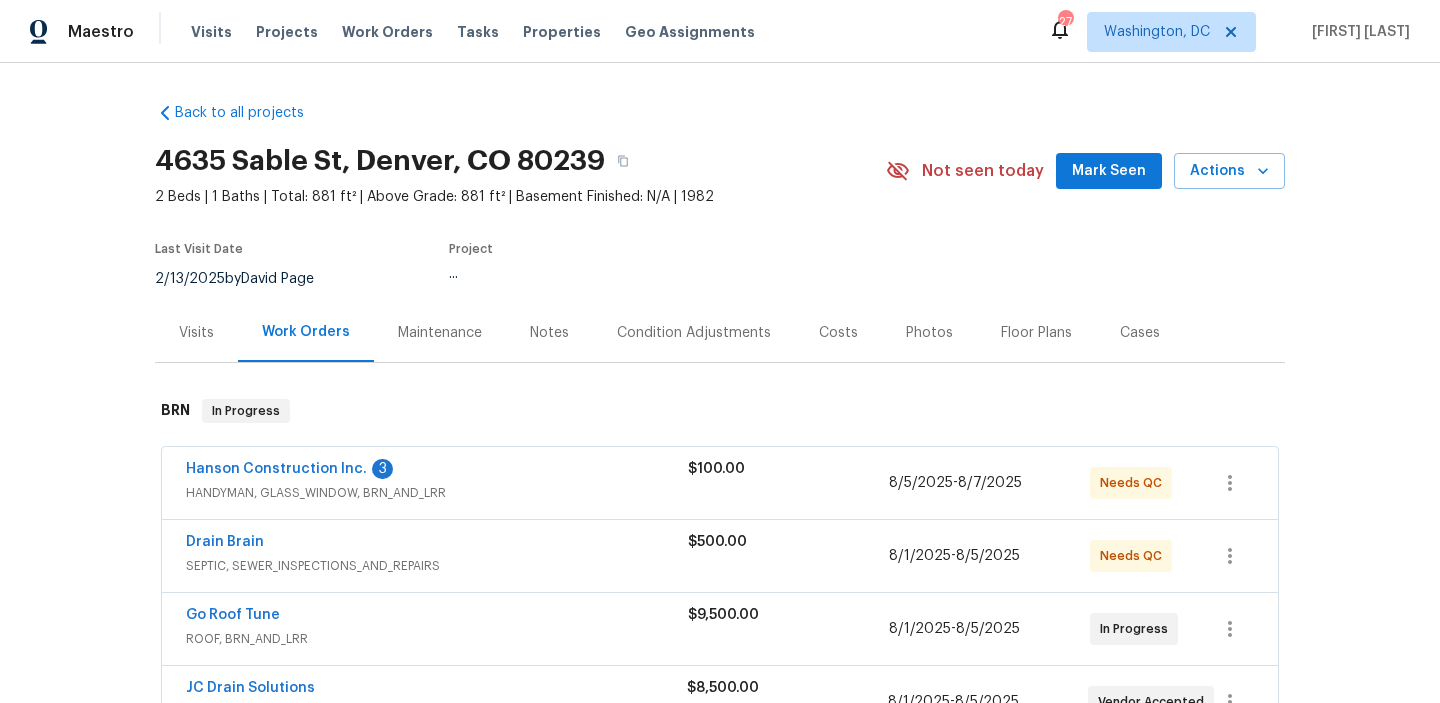 scroll, scrollTop: 106, scrollLeft: 0, axis: vertical 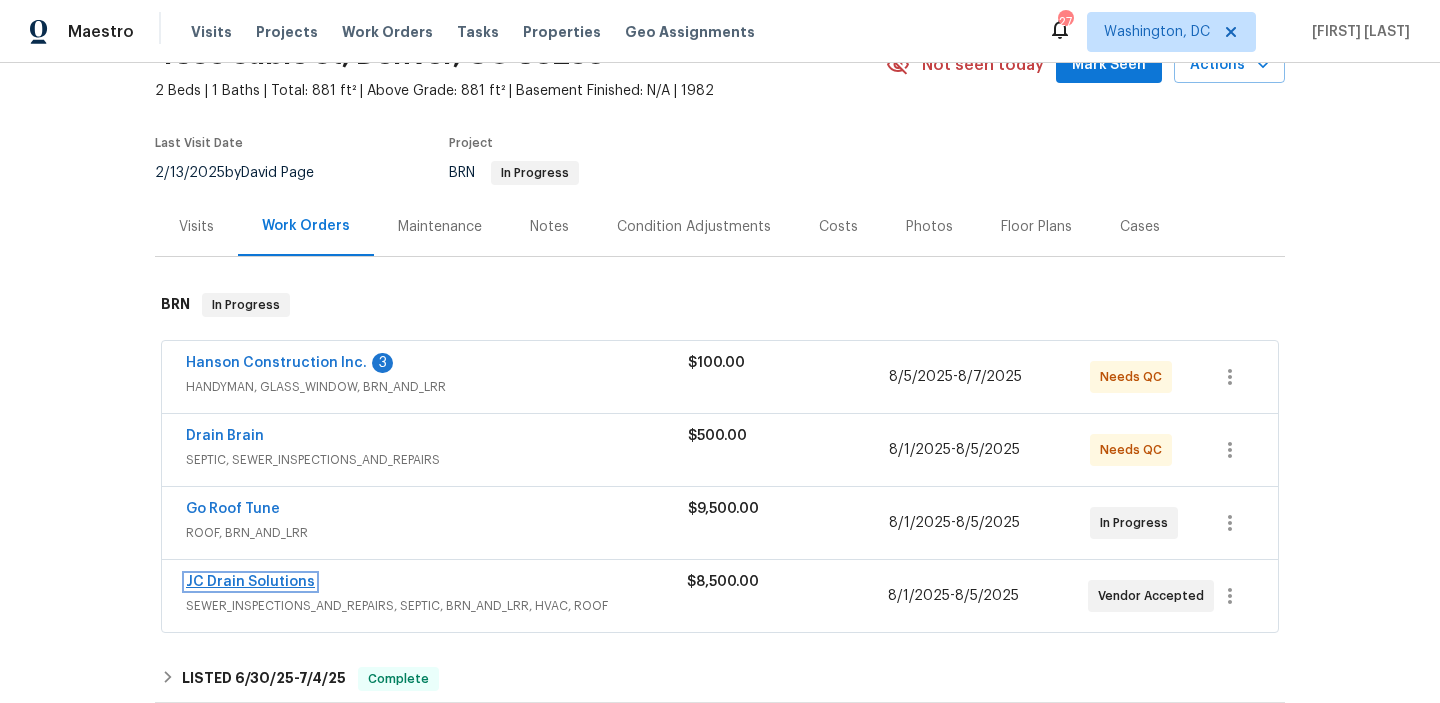 click on "JC Drain Solutions" at bounding box center (250, 582) 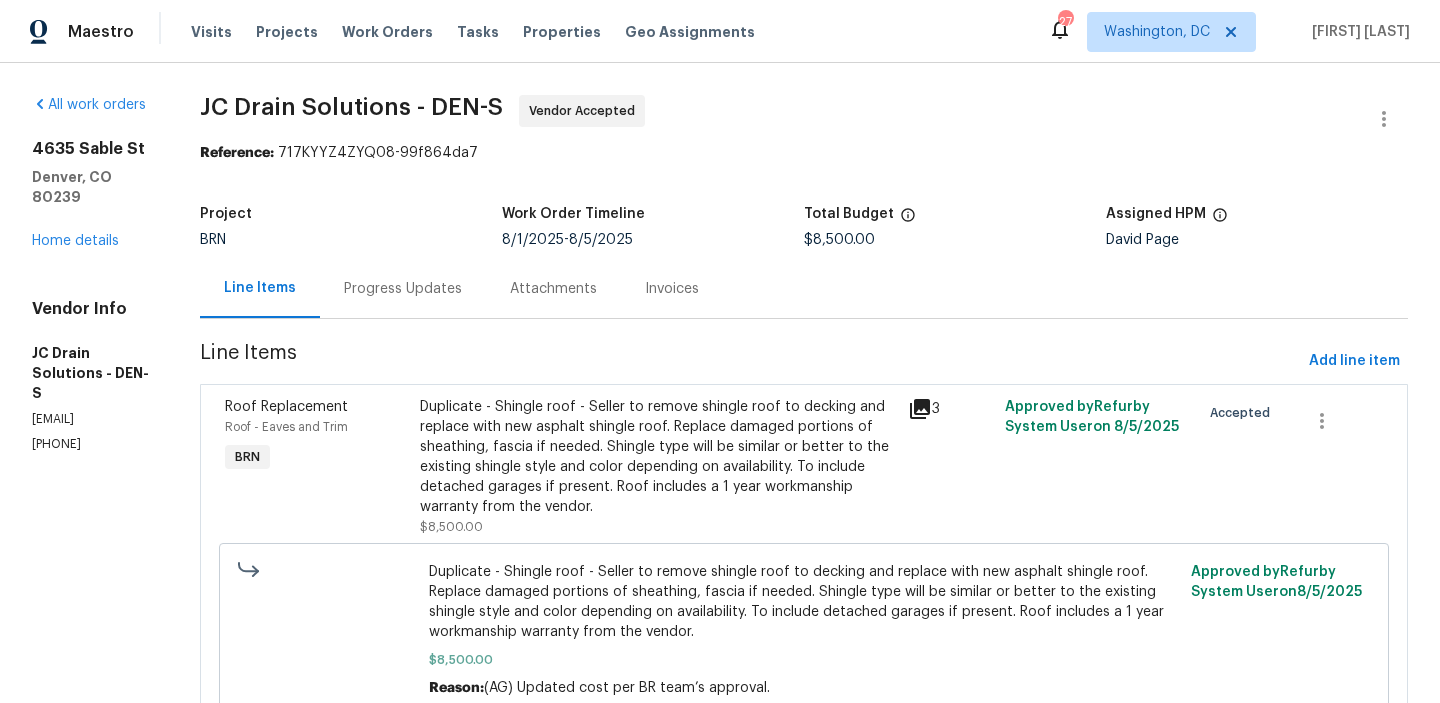 click on "Progress Updates" at bounding box center (403, 289) 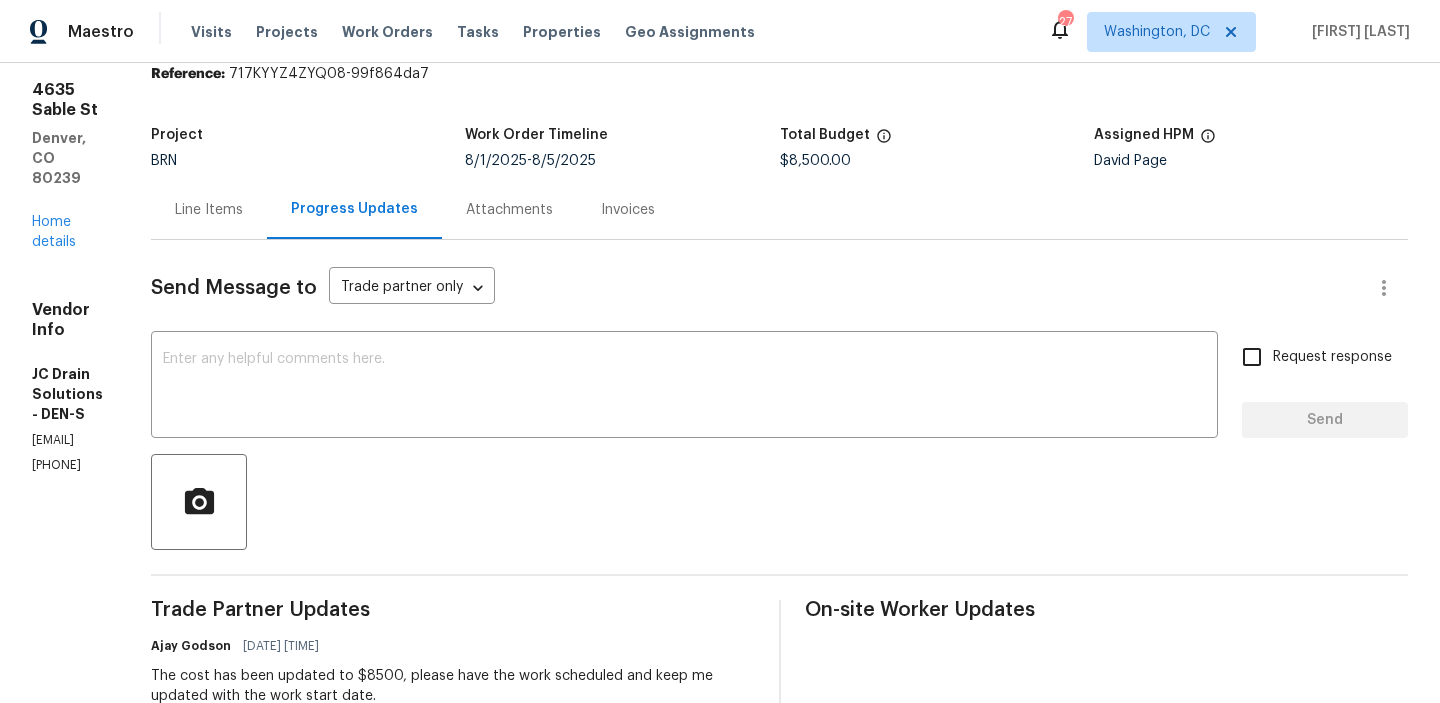 scroll, scrollTop: 0, scrollLeft: 0, axis: both 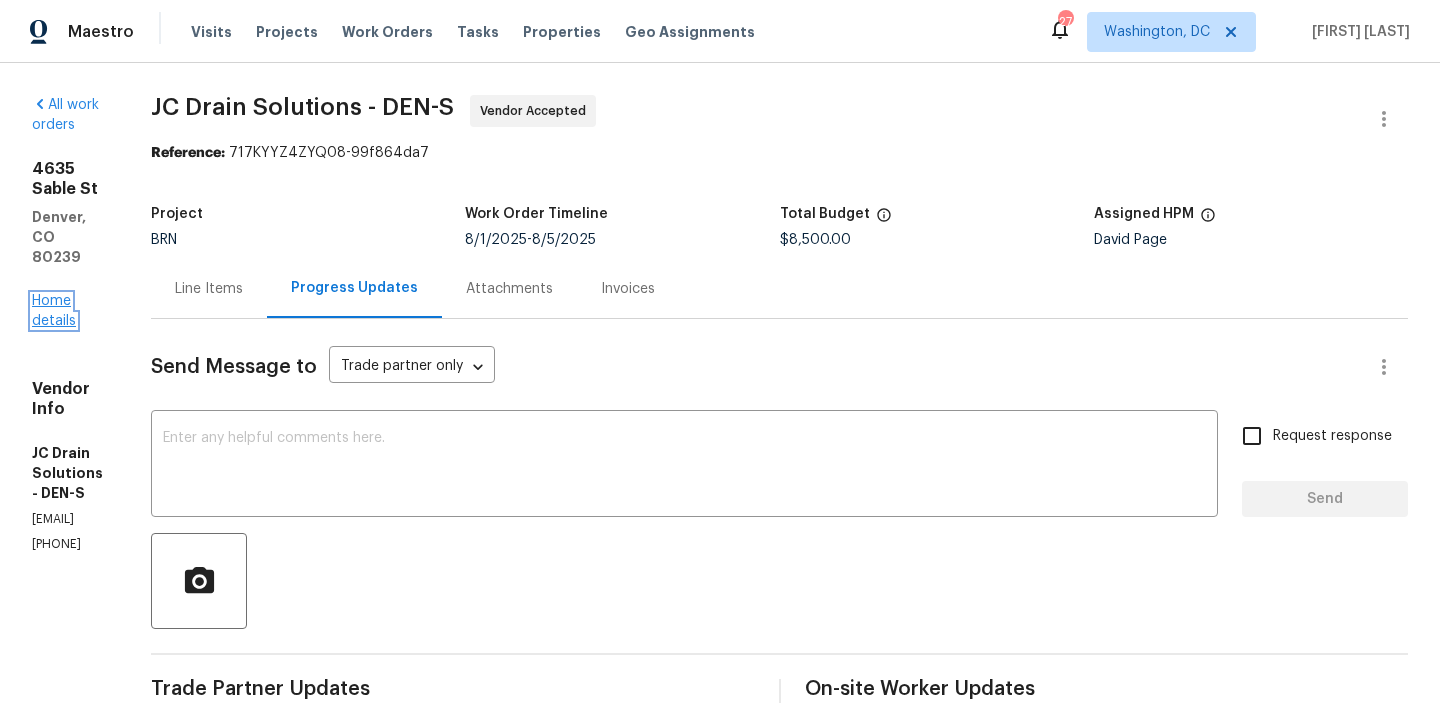 click on "Home details" at bounding box center (54, 311) 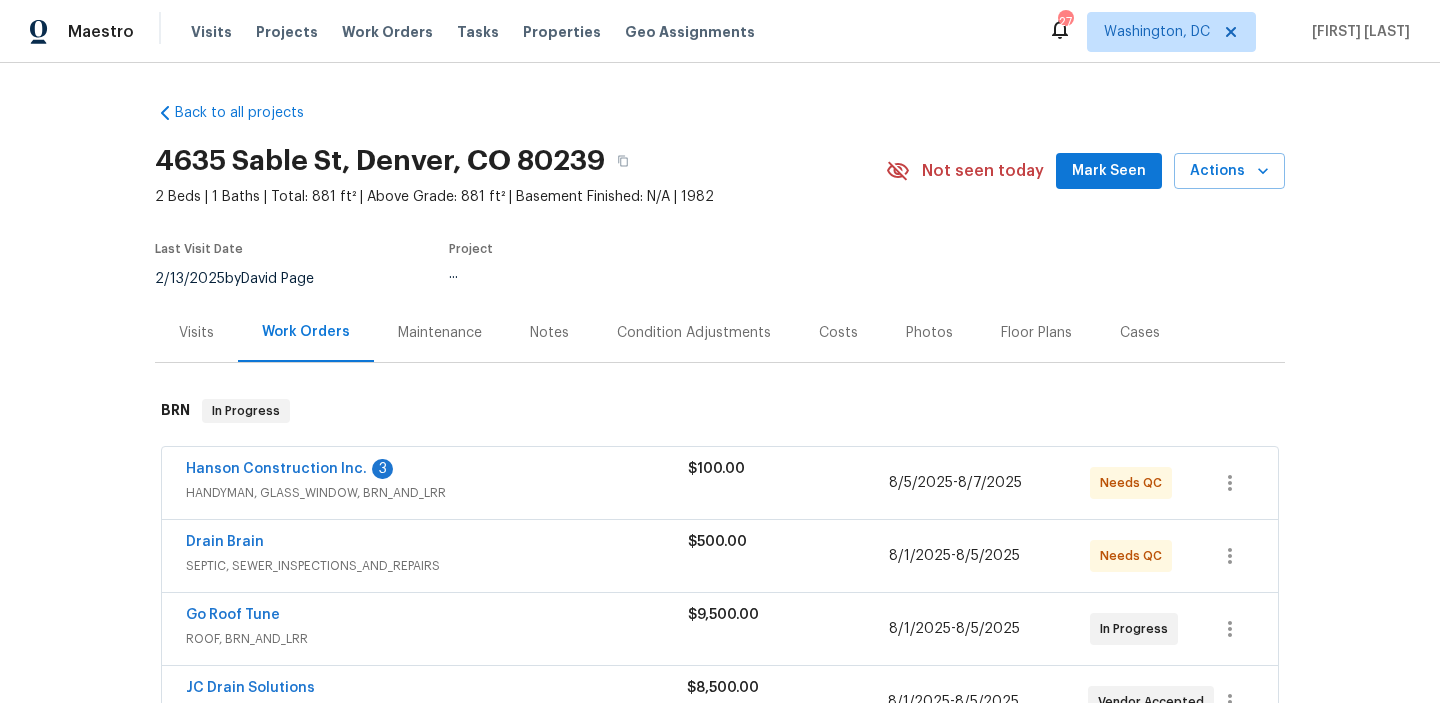 scroll, scrollTop: 136, scrollLeft: 0, axis: vertical 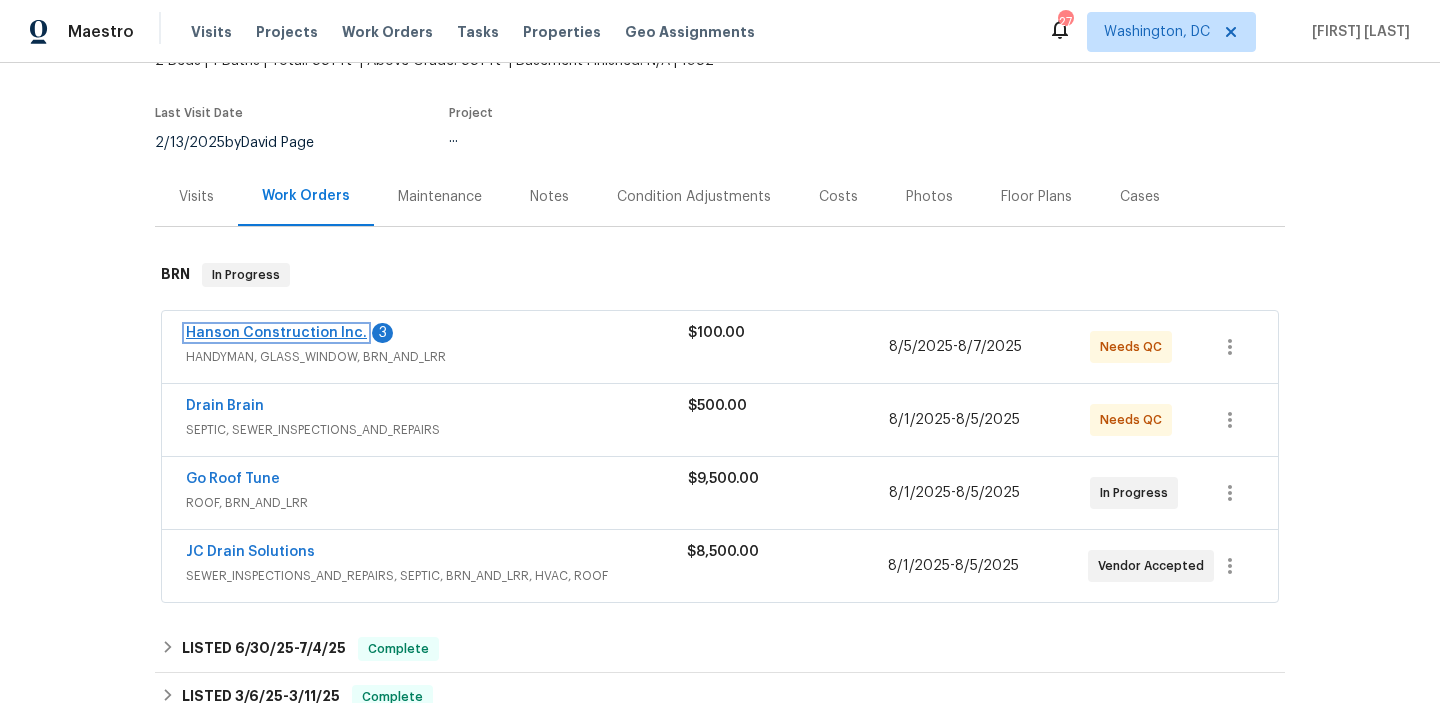 click on "Hanson Construction Inc." at bounding box center (276, 333) 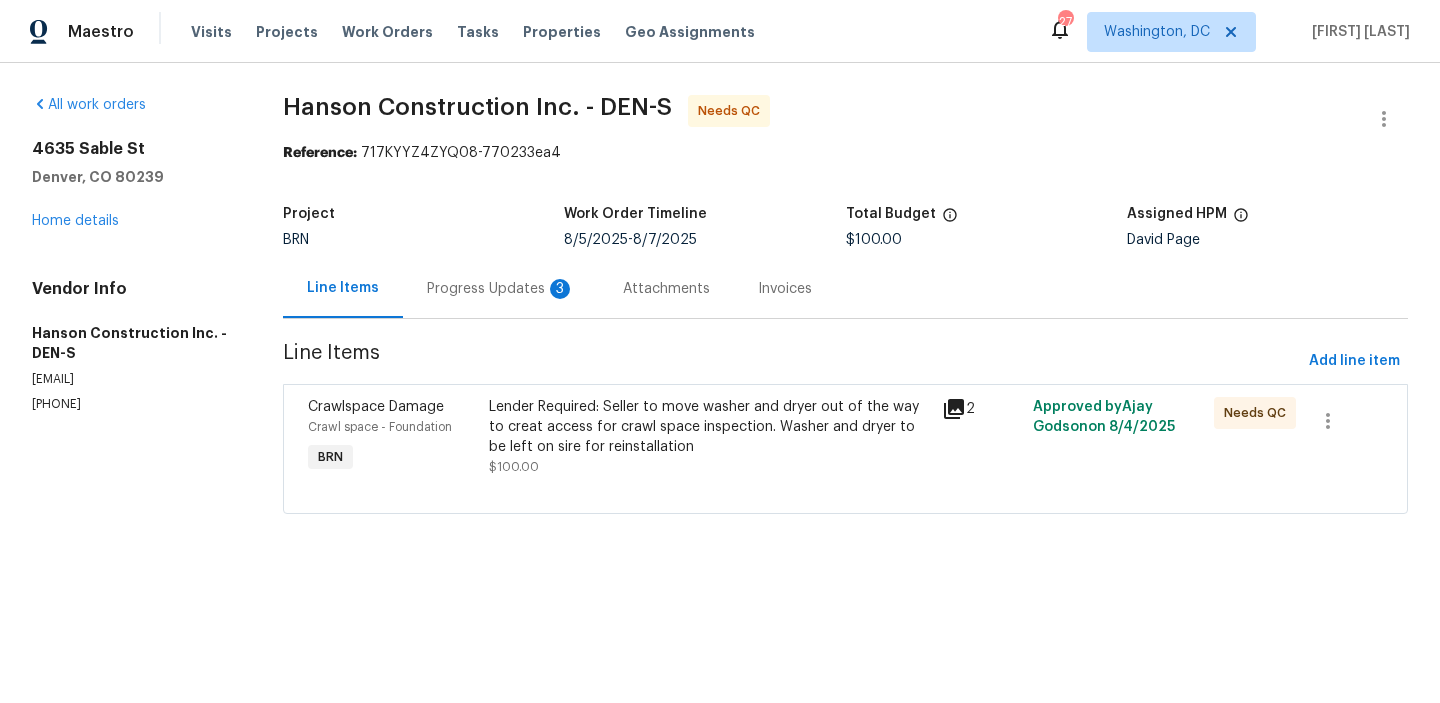 click on "Progress Updates 3" at bounding box center [501, 289] 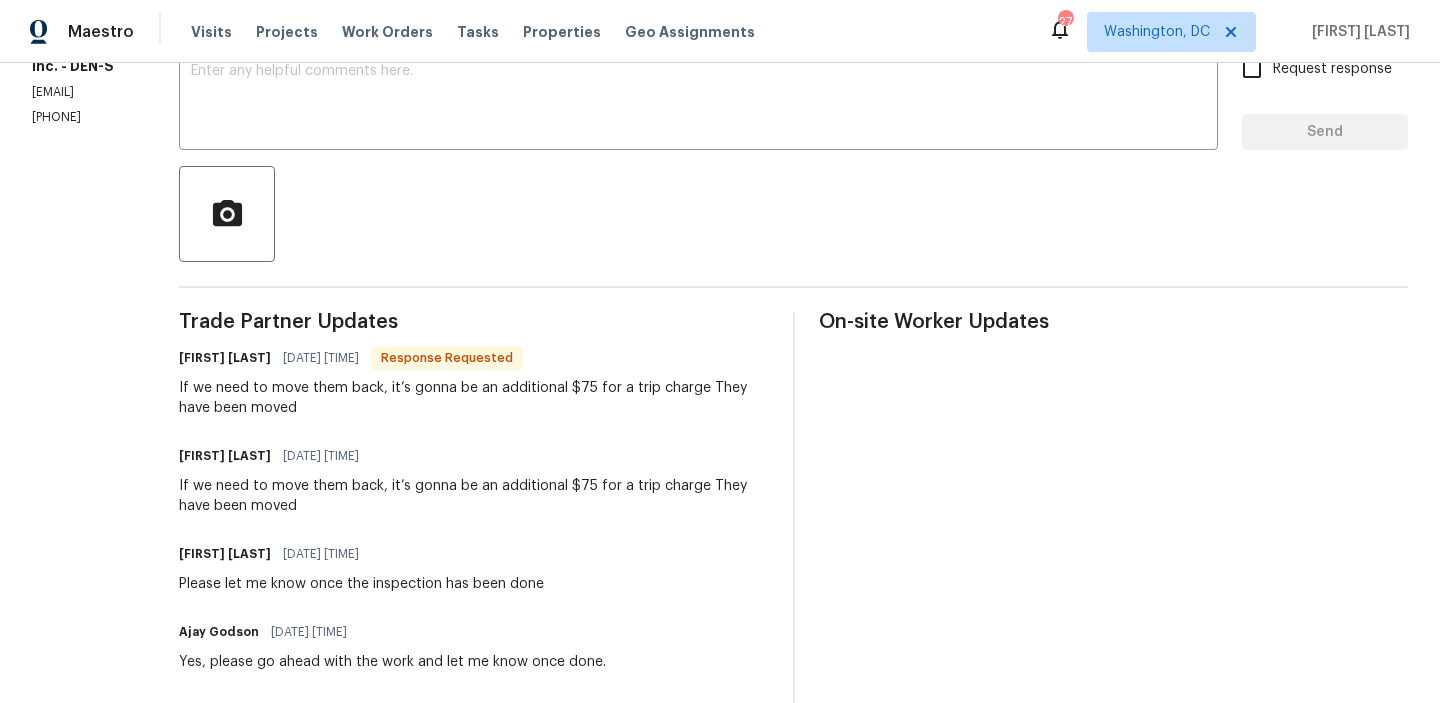 scroll, scrollTop: 526, scrollLeft: 0, axis: vertical 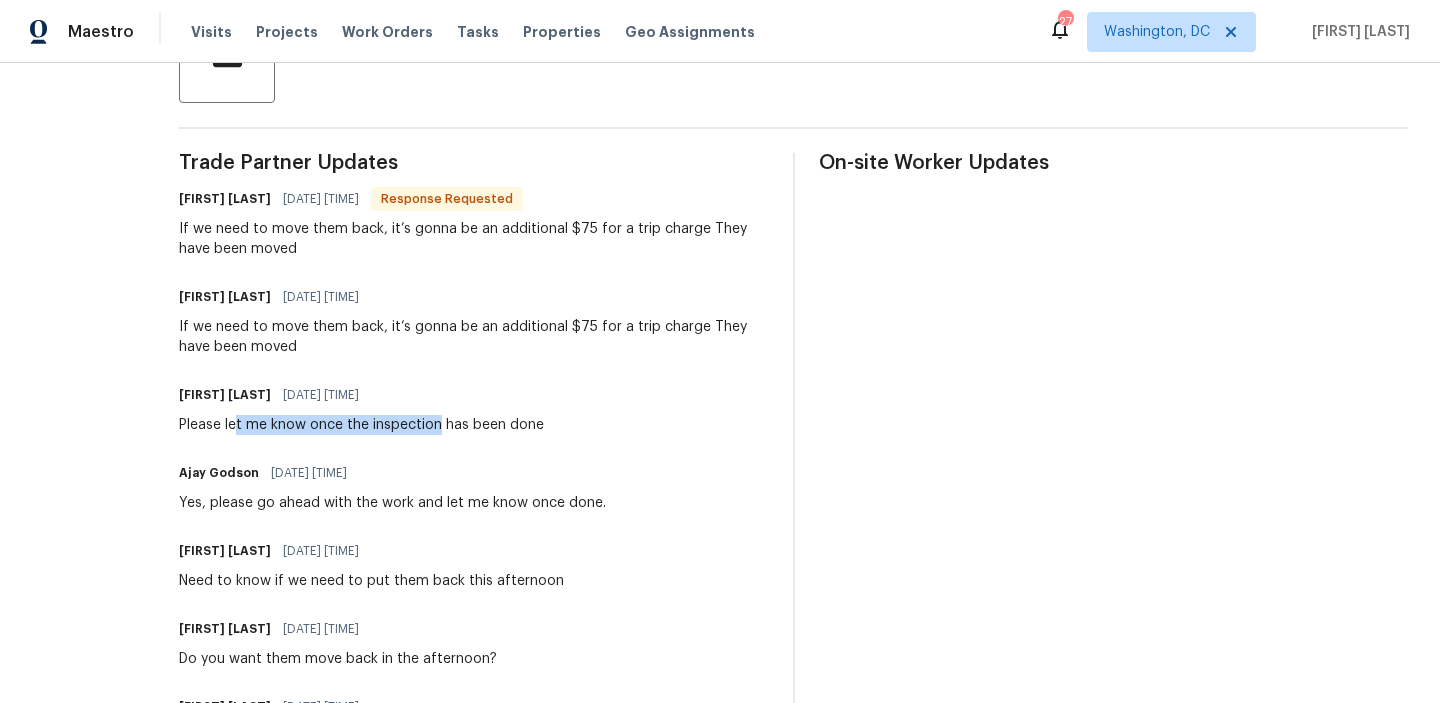 drag, startPoint x: 318, startPoint y: 434, endPoint x: 696, endPoint y: 431, distance: 378.0119 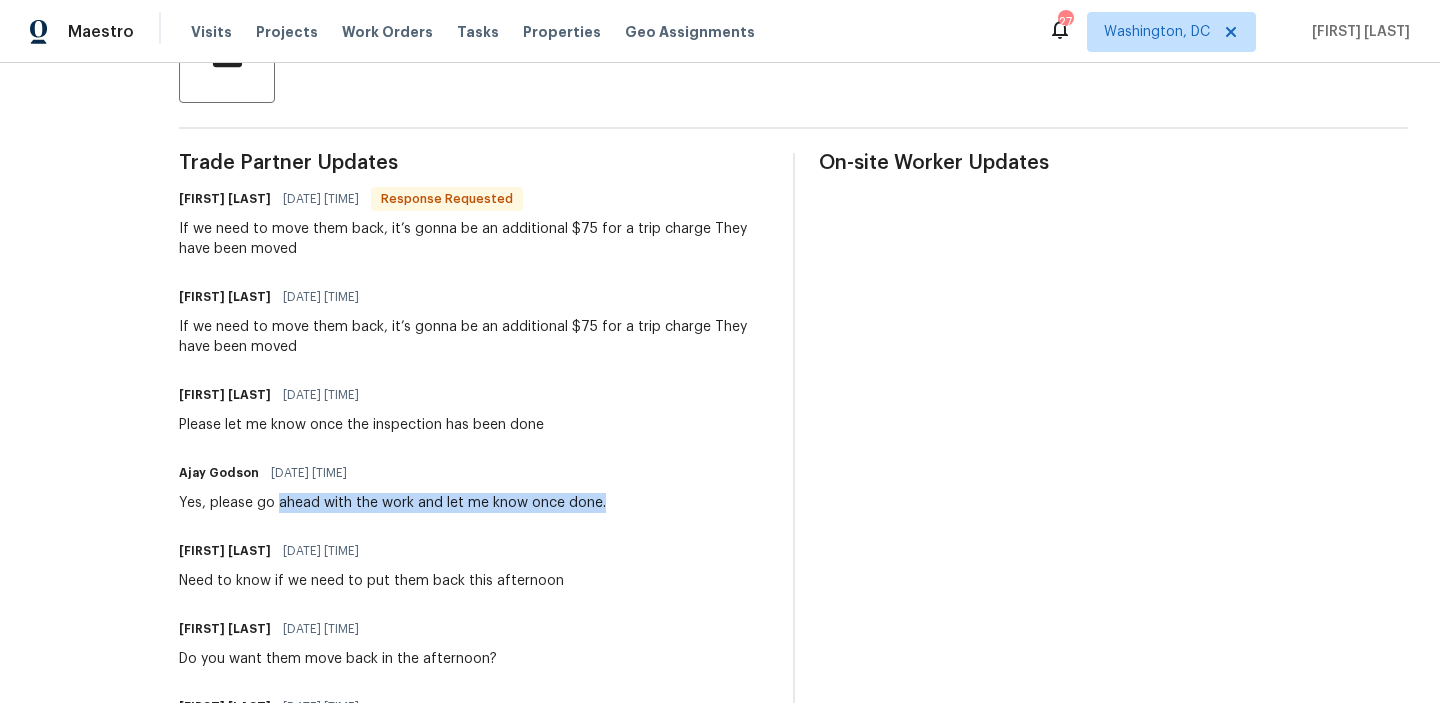 drag, startPoint x: 359, startPoint y: 501, endPoint x: 816, endPoint y: 499, distance: 457.00436 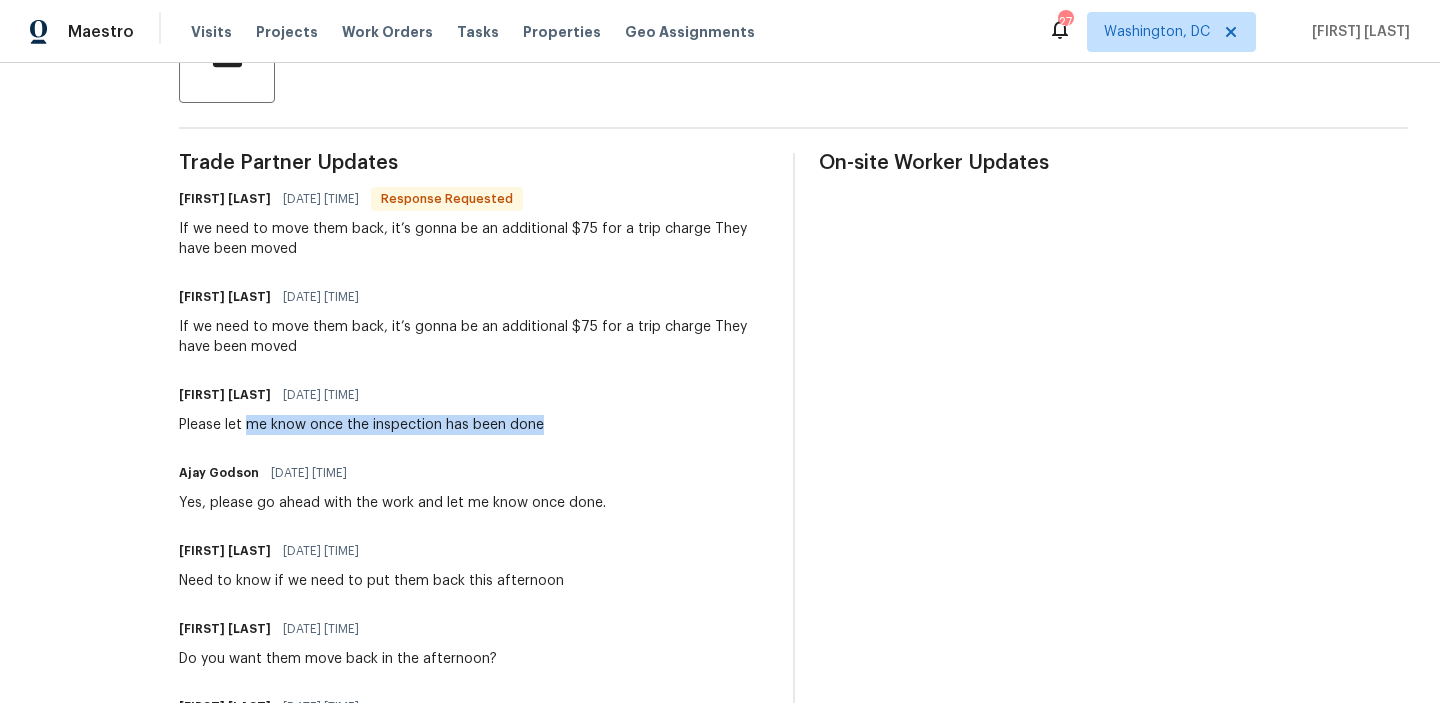 drag, startPoint x: 327, startPoint y: 421, endPoint x: 782, endPoint y: 429, distance: 455.0703 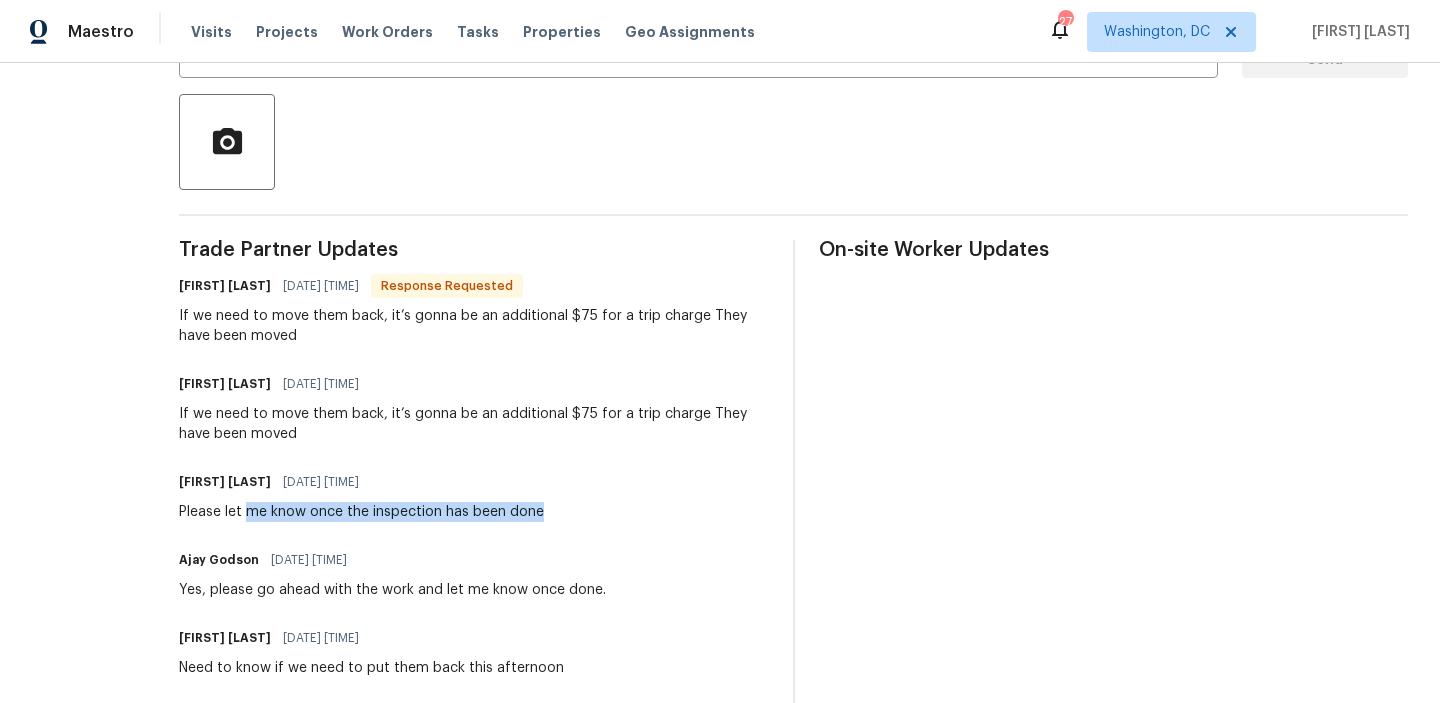 scroll, scrollTop: 714, scrollLeft: 0, axis: vertical 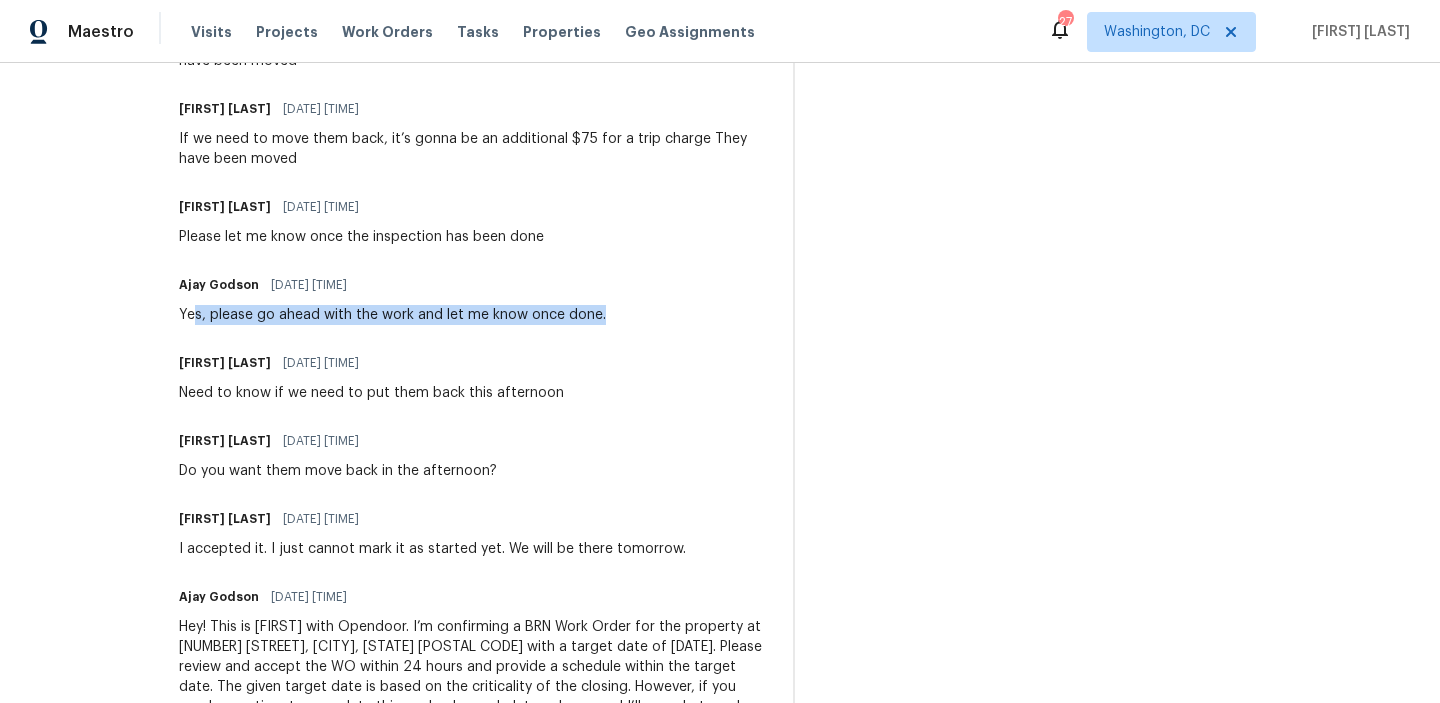 drag, startPoint x: 275, startPoint y: 314, endPoint x: 710, endPoint y: 325, distance: 435.13907 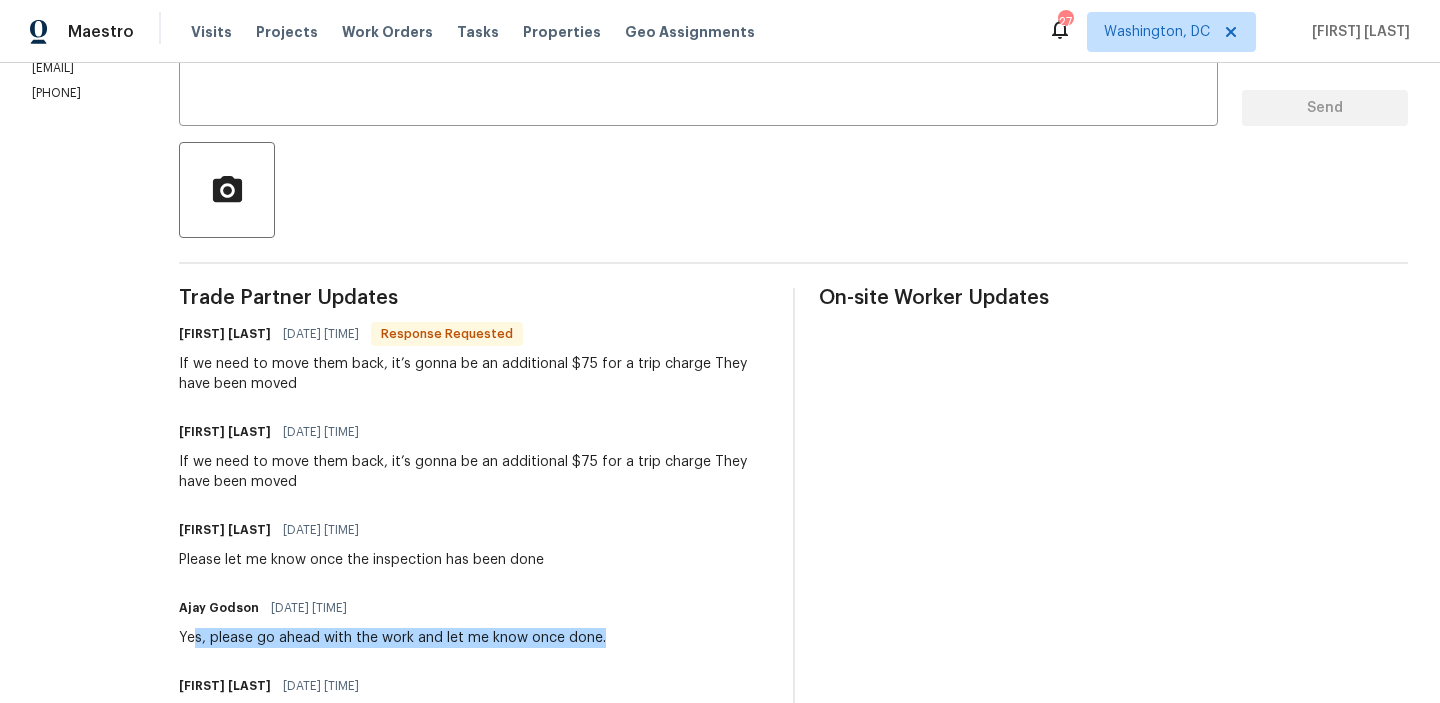 scroll, scrollTop: 0, scrollLeft: 0, axis: both 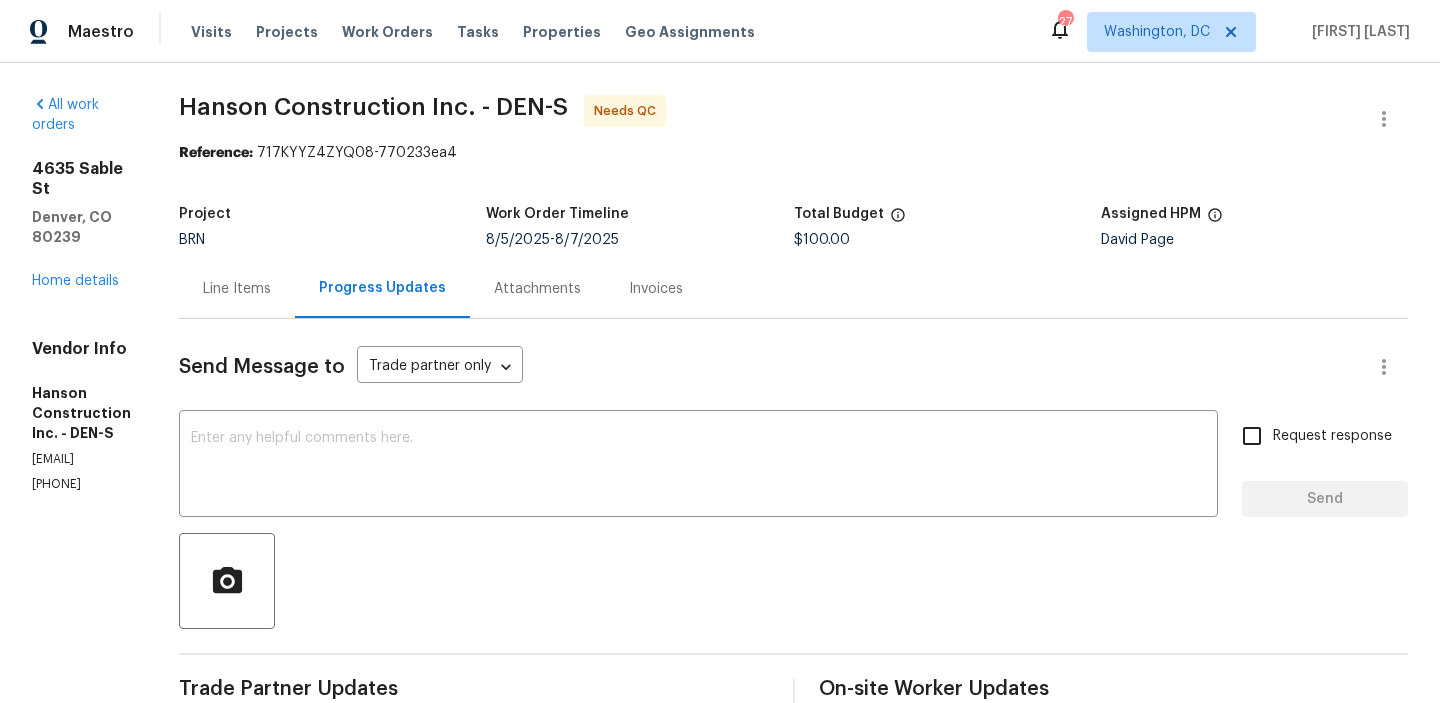 click on "Line Items" at bounding box center (237, 288) 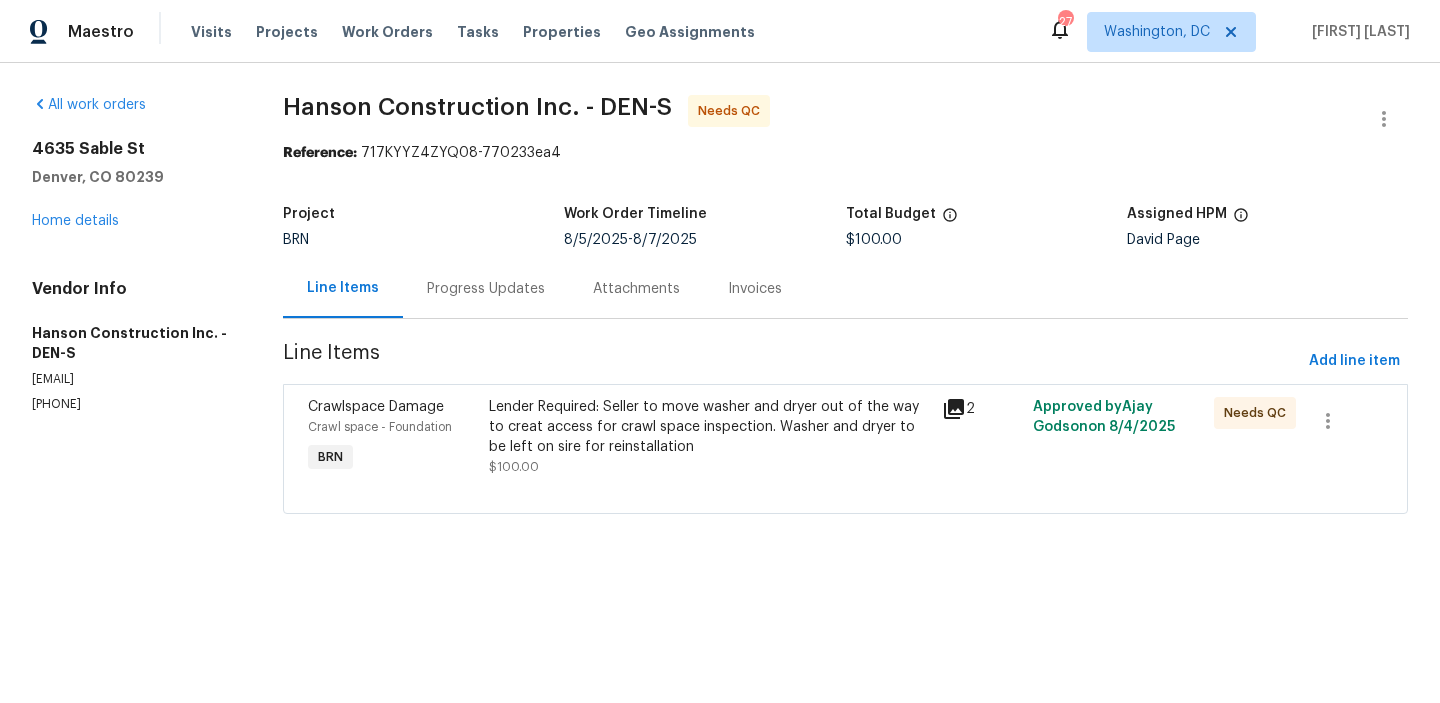 click on "Progress Updates" at bounding box center [486, 289] 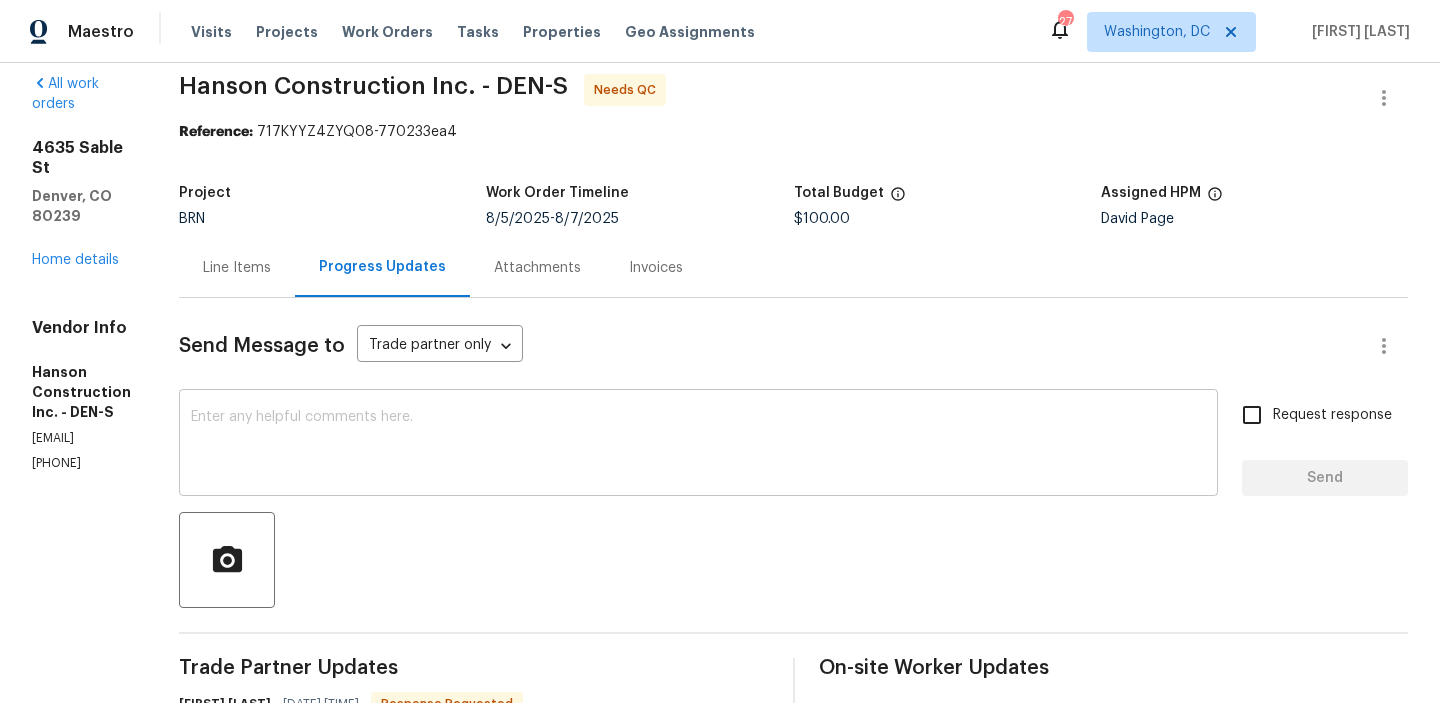 scroll, scrollTop: 0, scrollLeft: 0, axis: both 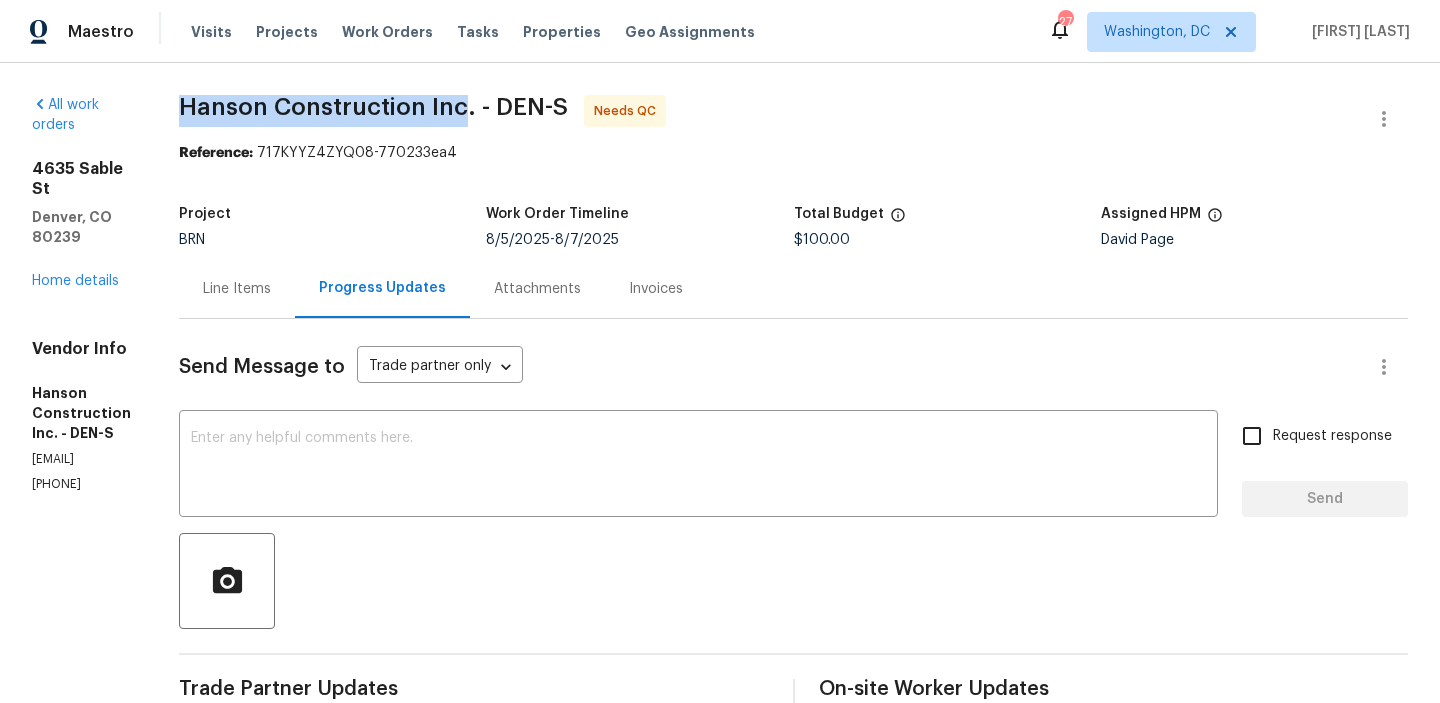 drag, startPoint x: 261, startPoint y: 103, endPoint x: 547, endPoint y: 95, distance: 286.11188 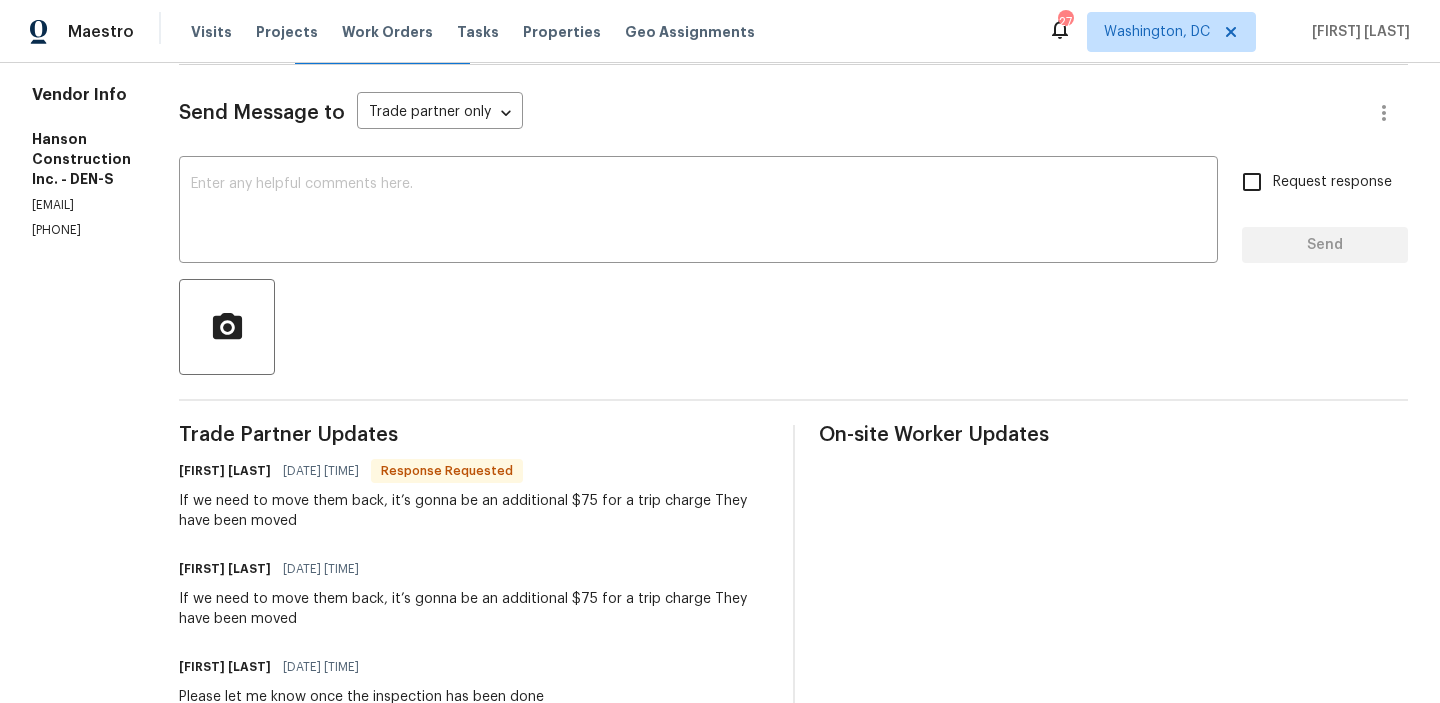 scroll, scrollTop: 1, scrollLeft: 0, axis: vertical 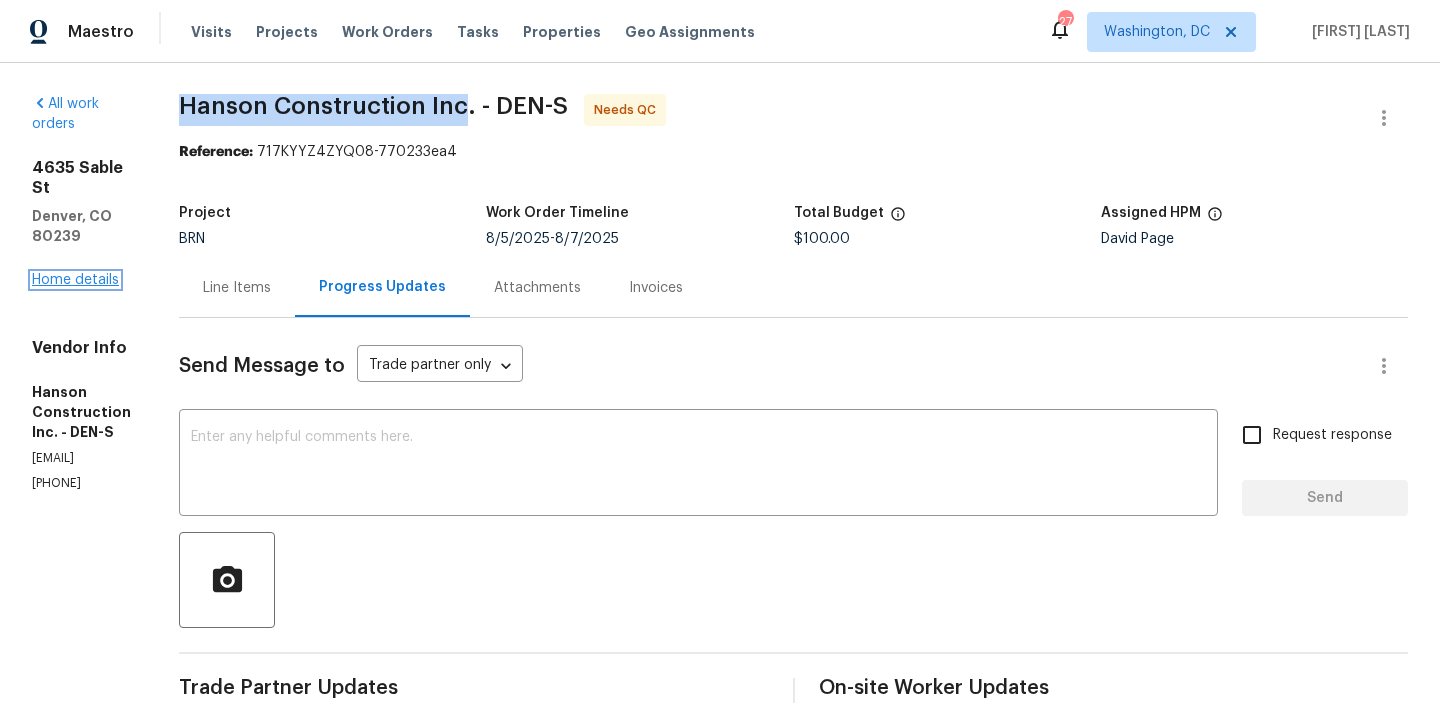 click on "Home details" at bounding box center (75, 280) 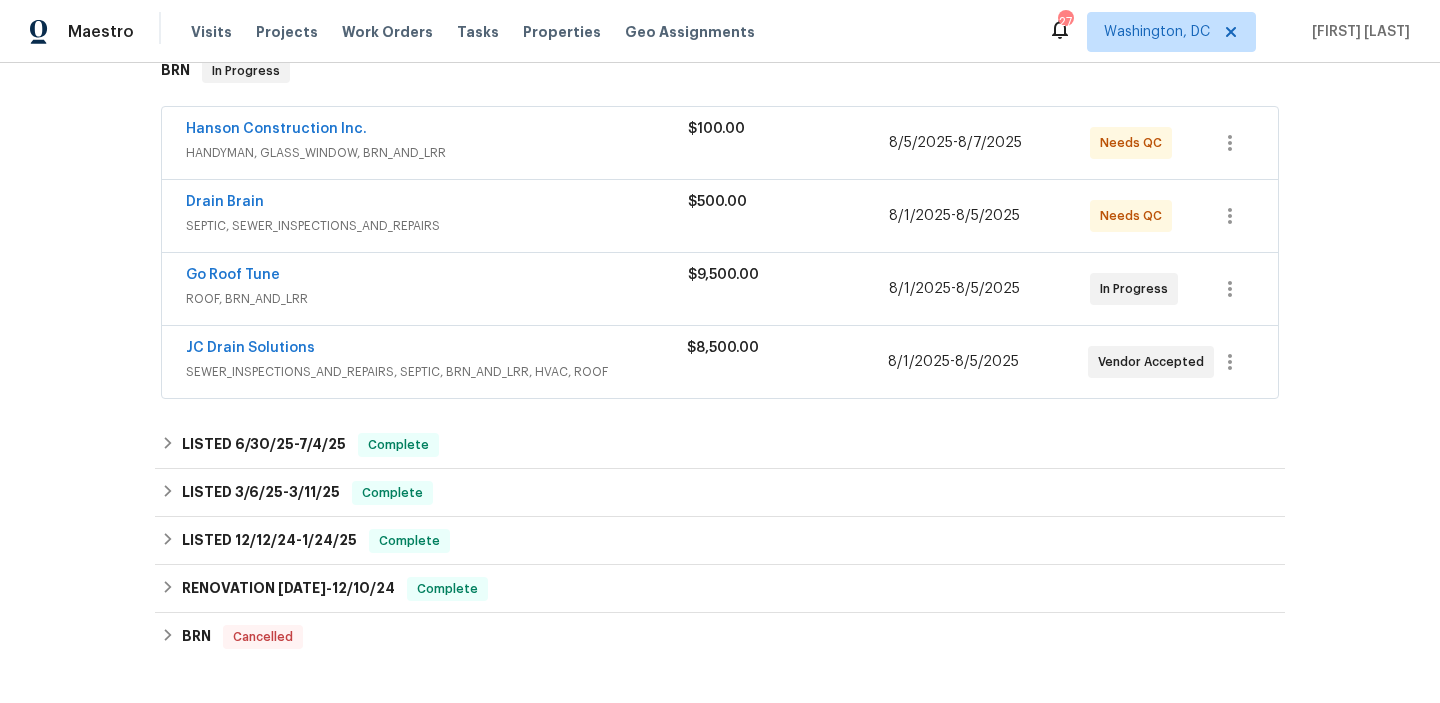 scroll, scrollTop: 360, scrollLeft: 0, axis: vertical 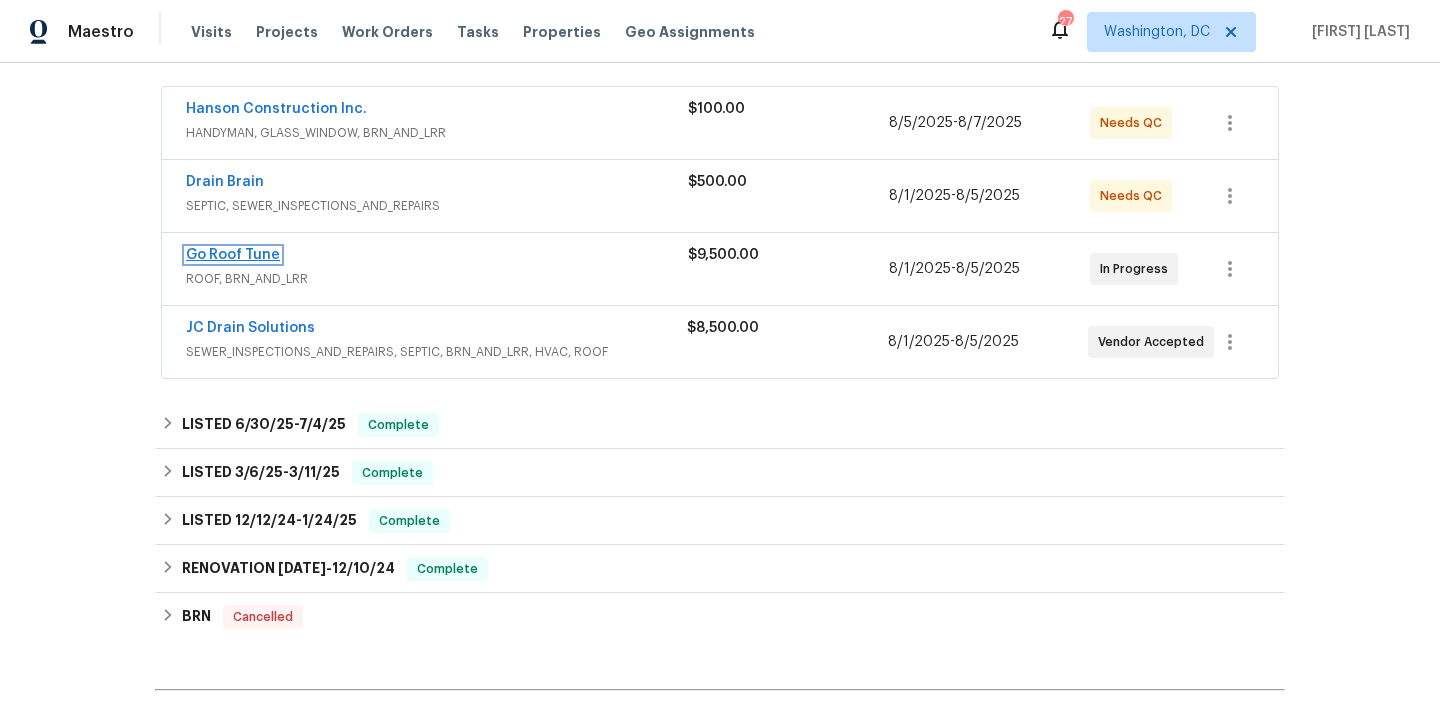 click on "Go Roof Tune" at bounding box center [233, 255] 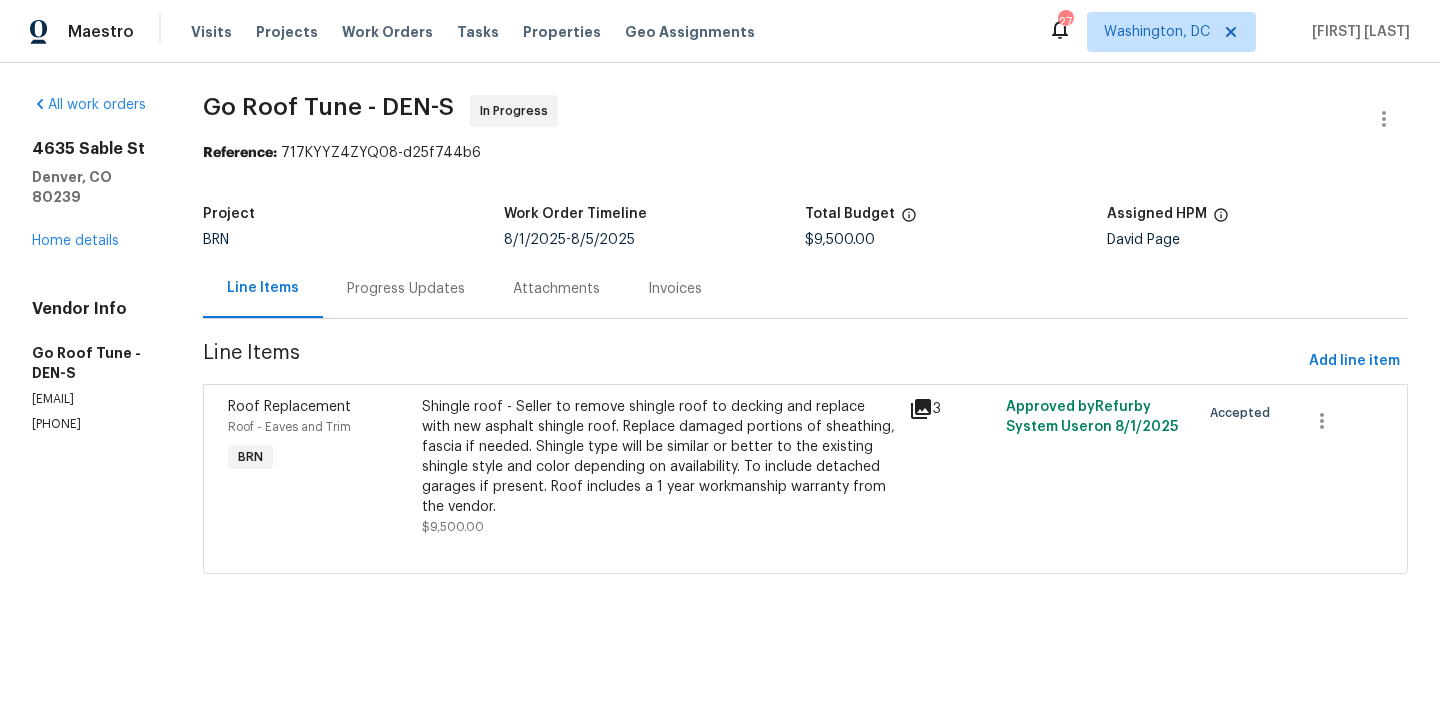 click on "Progress Updates" at bounding box center [406, 289] 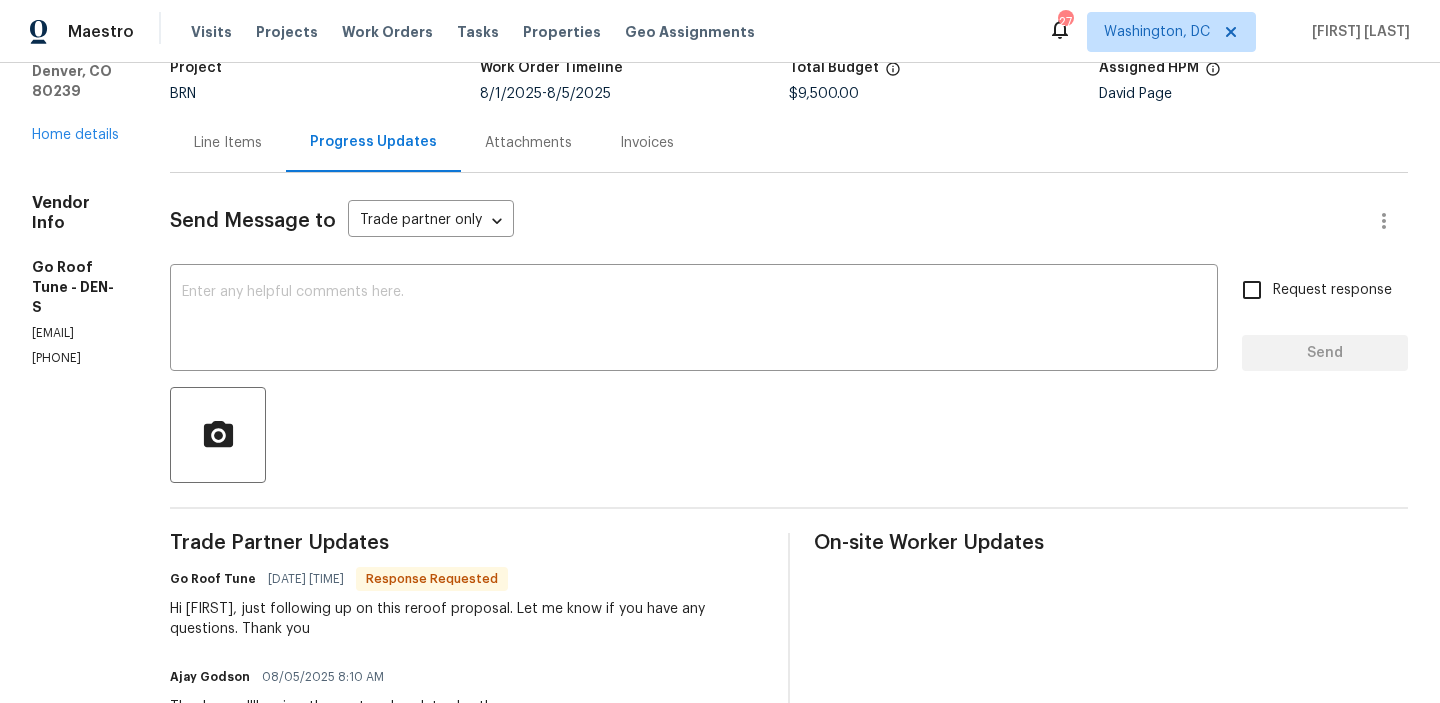 scroll, scrollTop: 0, scrollLeft: 0, axis: both 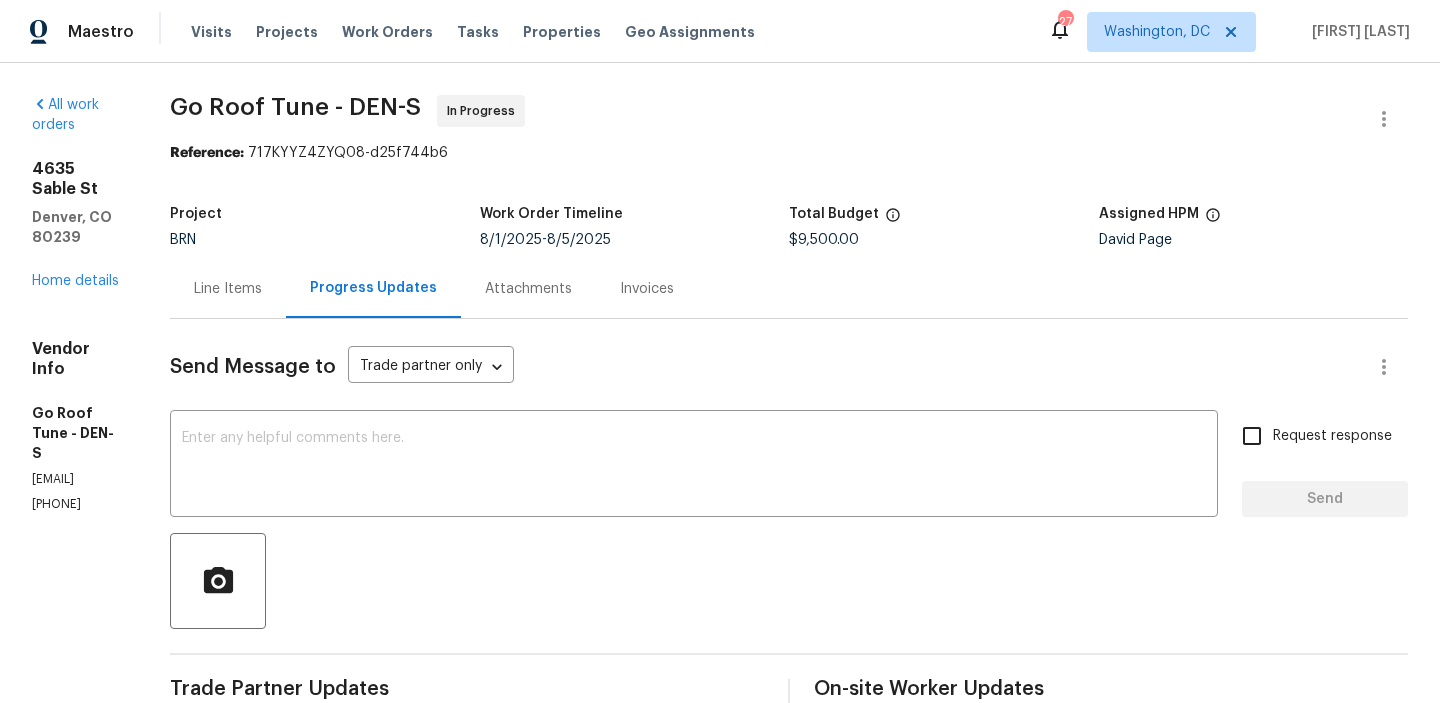 click on "Go Roof Tune - DEN-S" at bounding box center (295, 107) 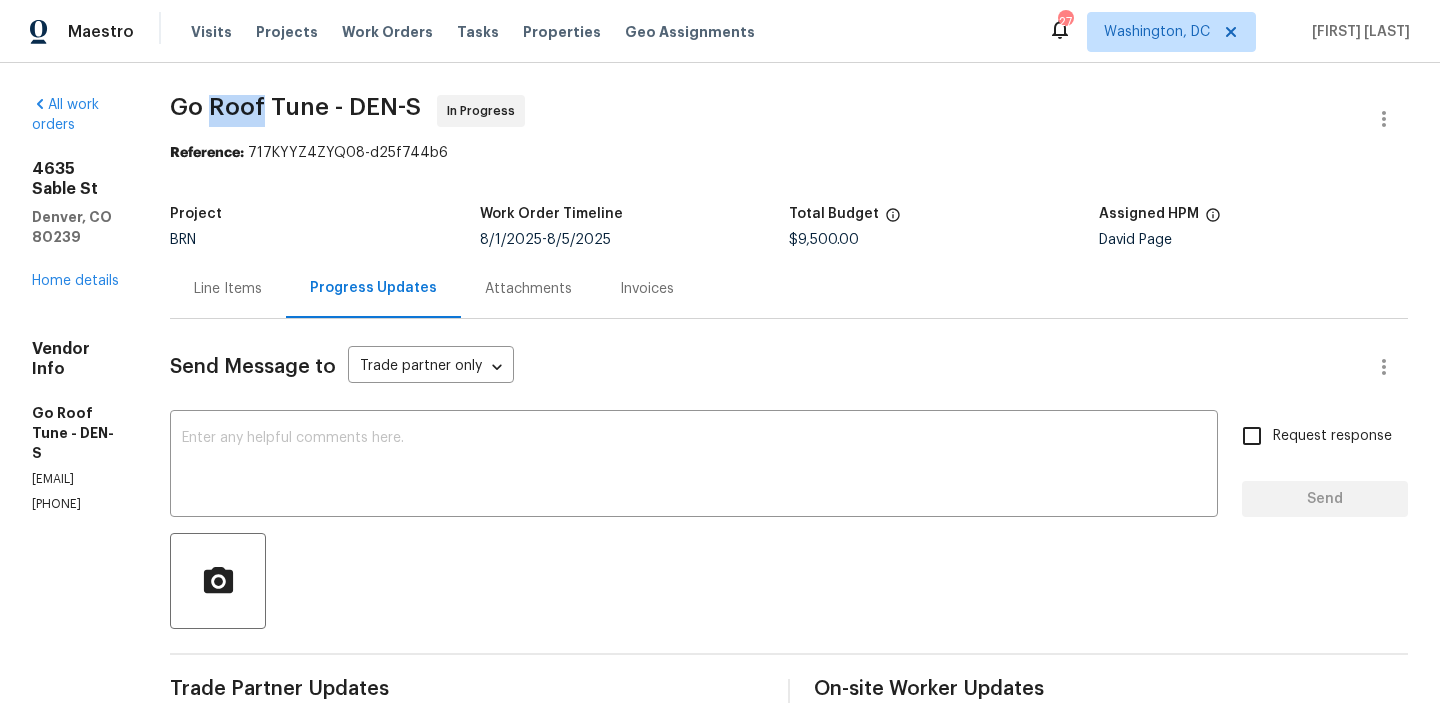 click on "Go Roof Tune - DEN-S" at bounding box center (295, 107) 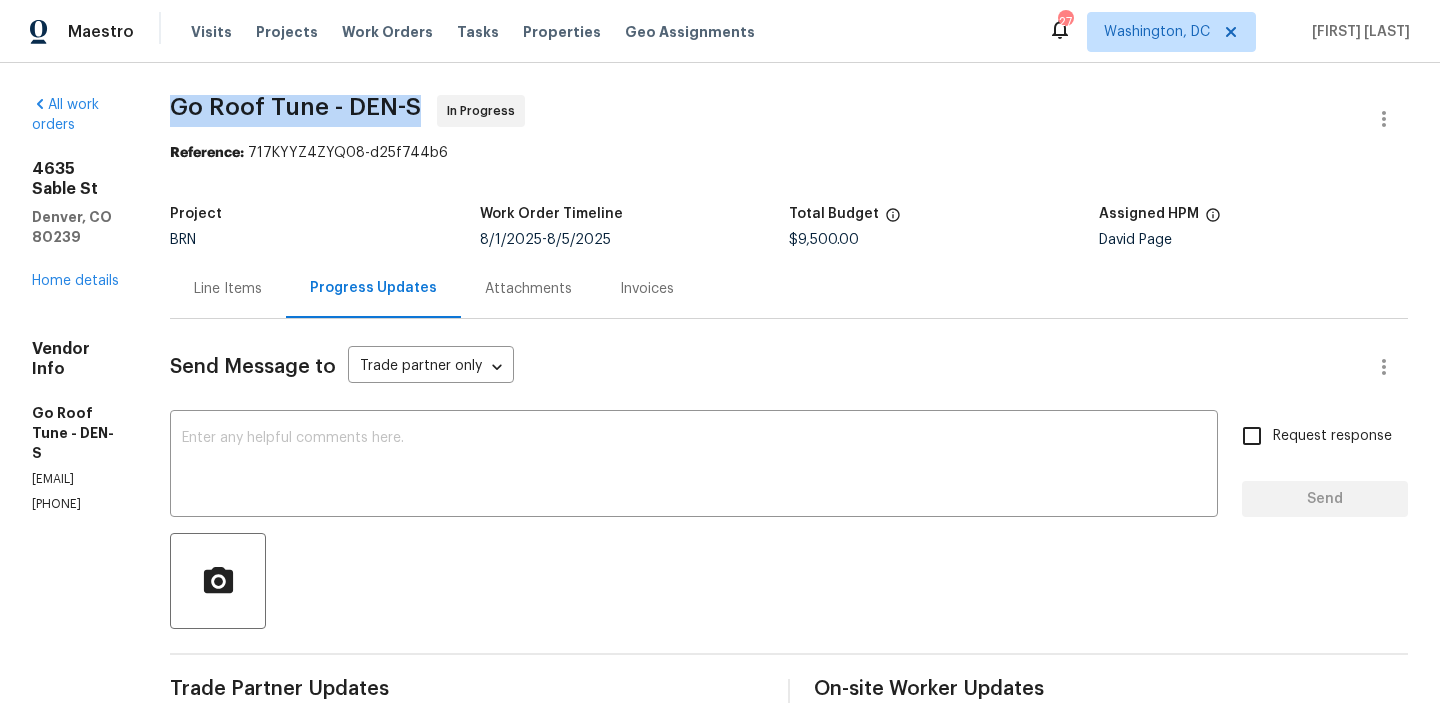 copy on "Go Roof Tune - DEN-S" 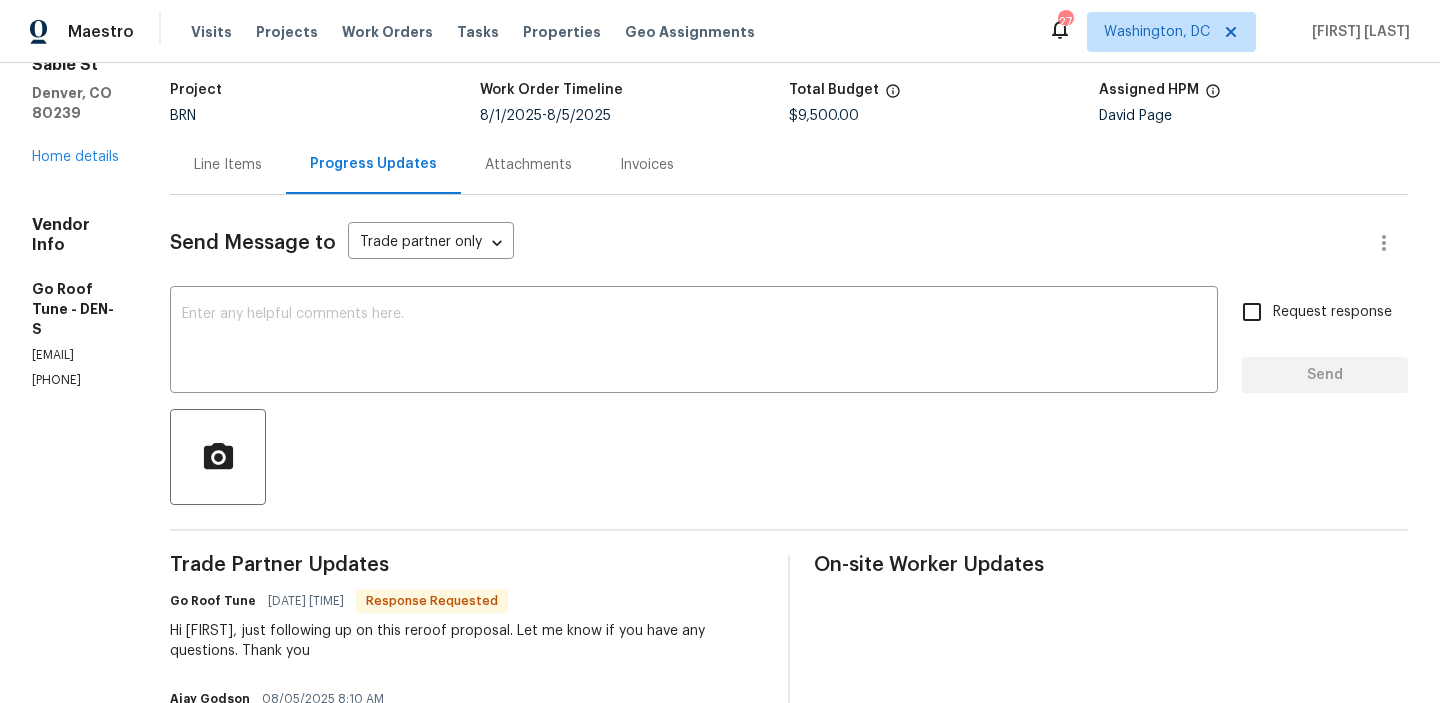 scroll, scrollTop: 0, scrollLeft: 0, axis: both 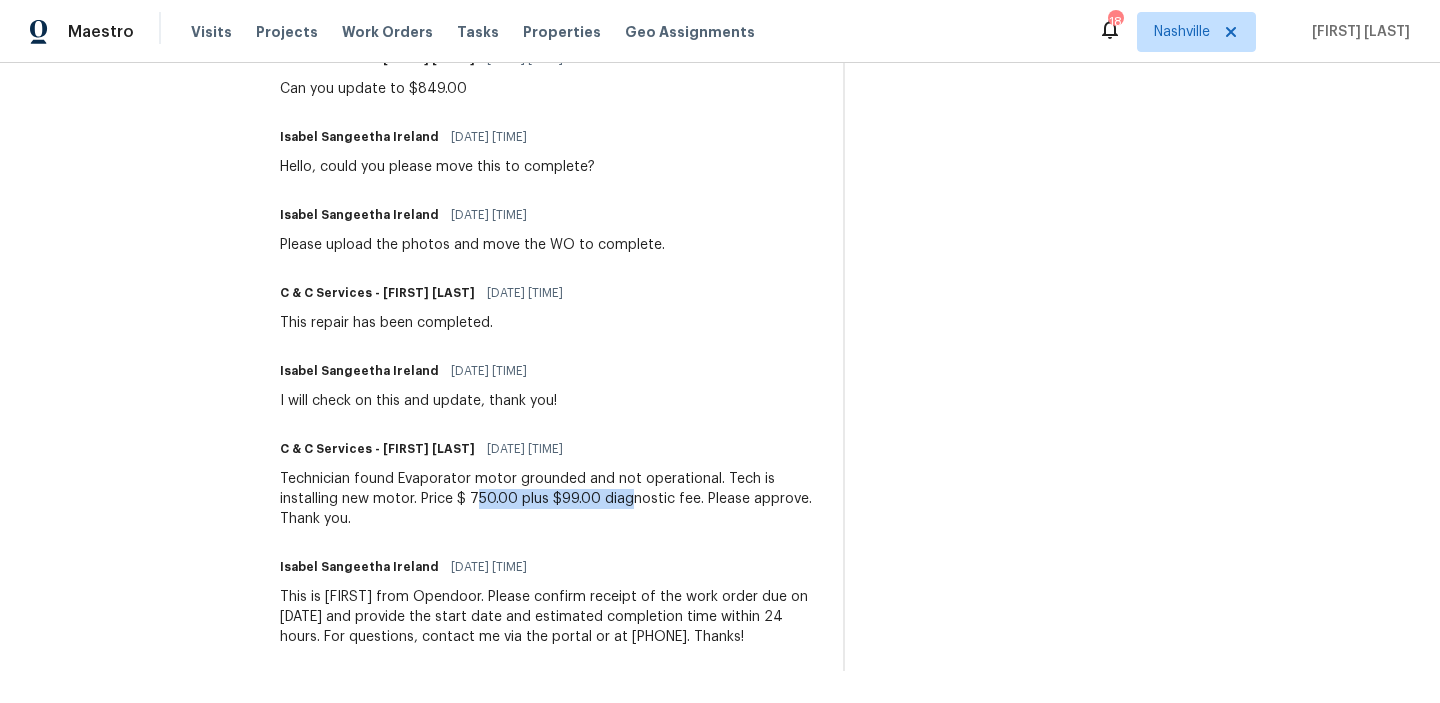 drag, startPoint x: 475, startPoint y: 498, endPoint x: 630, endPoint y: 497, distance: 155.00322 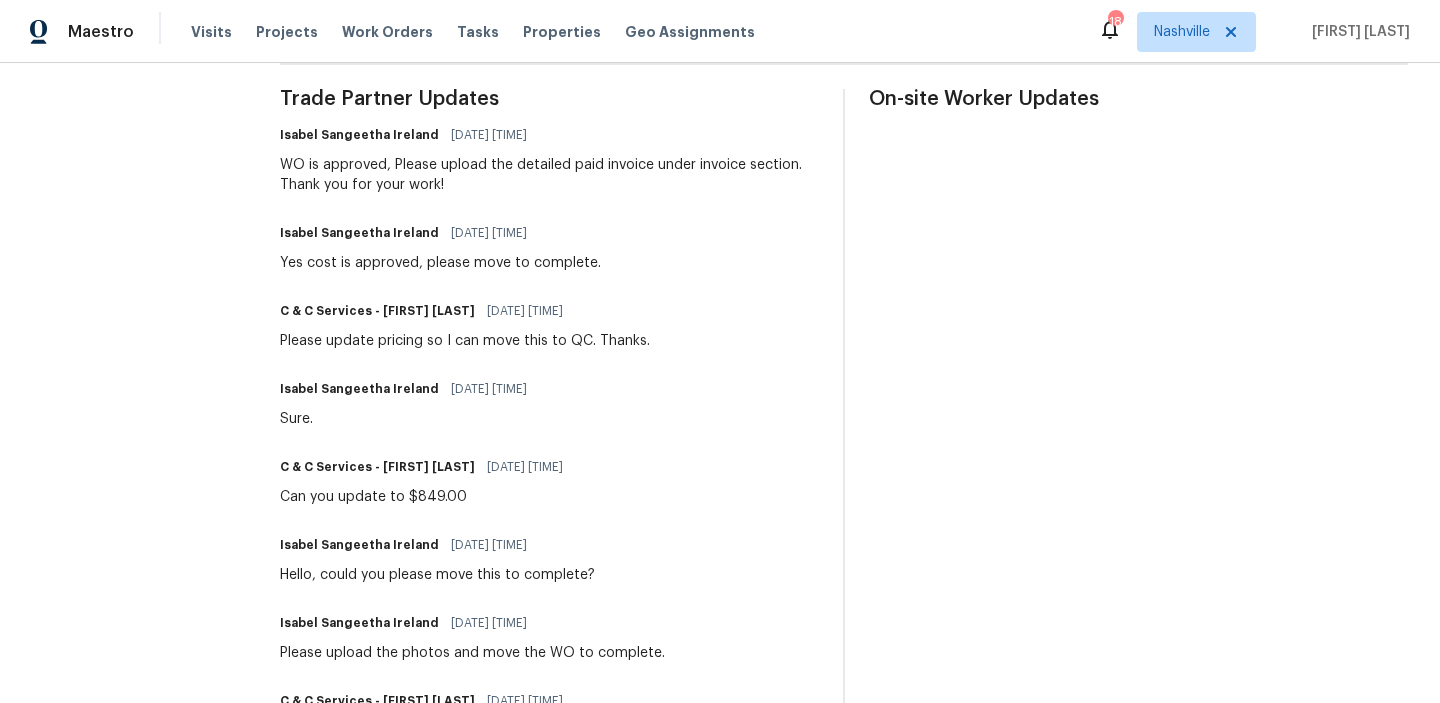scroll, scrollTop: 571, scrollLeft: 0, axis: vertical 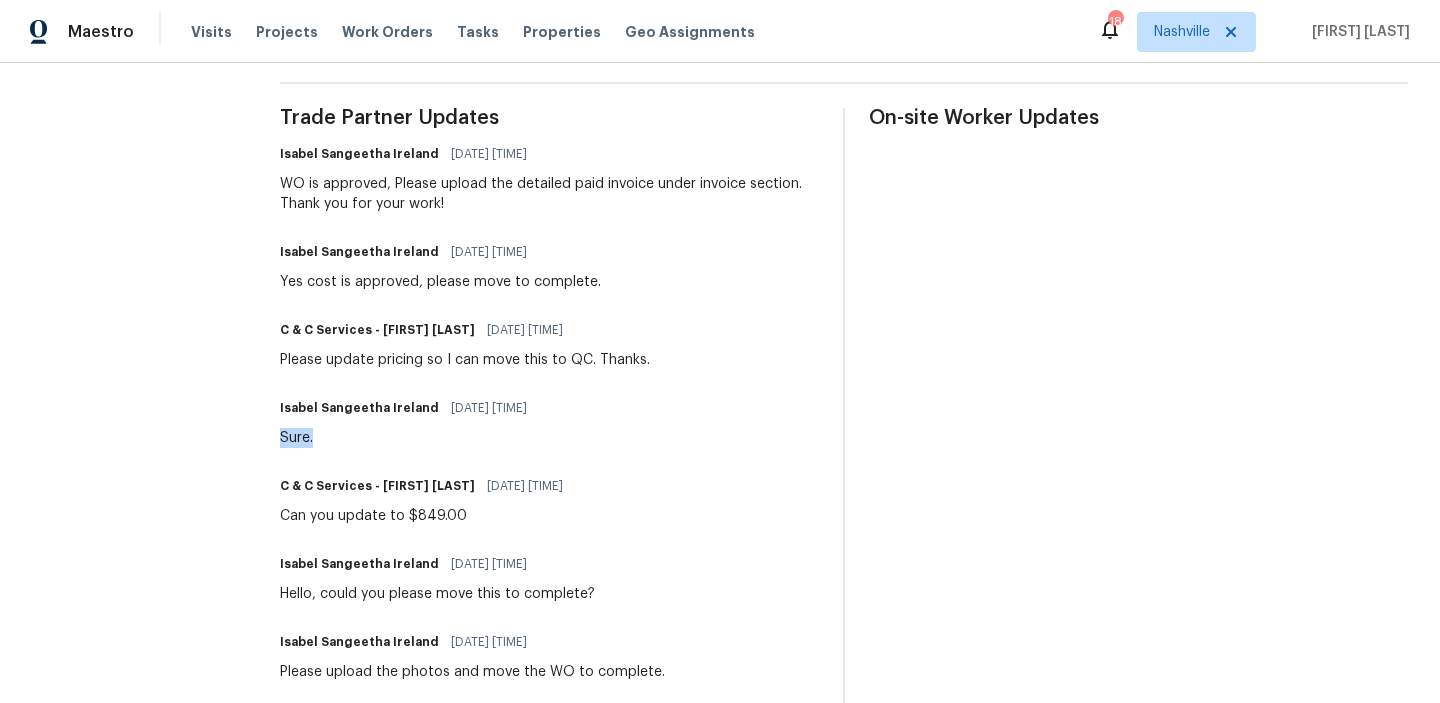 drag, startPoint x: 275, startPoint y: 428, endPoint x: 394, endPoint y: 427, distance: 119.0042 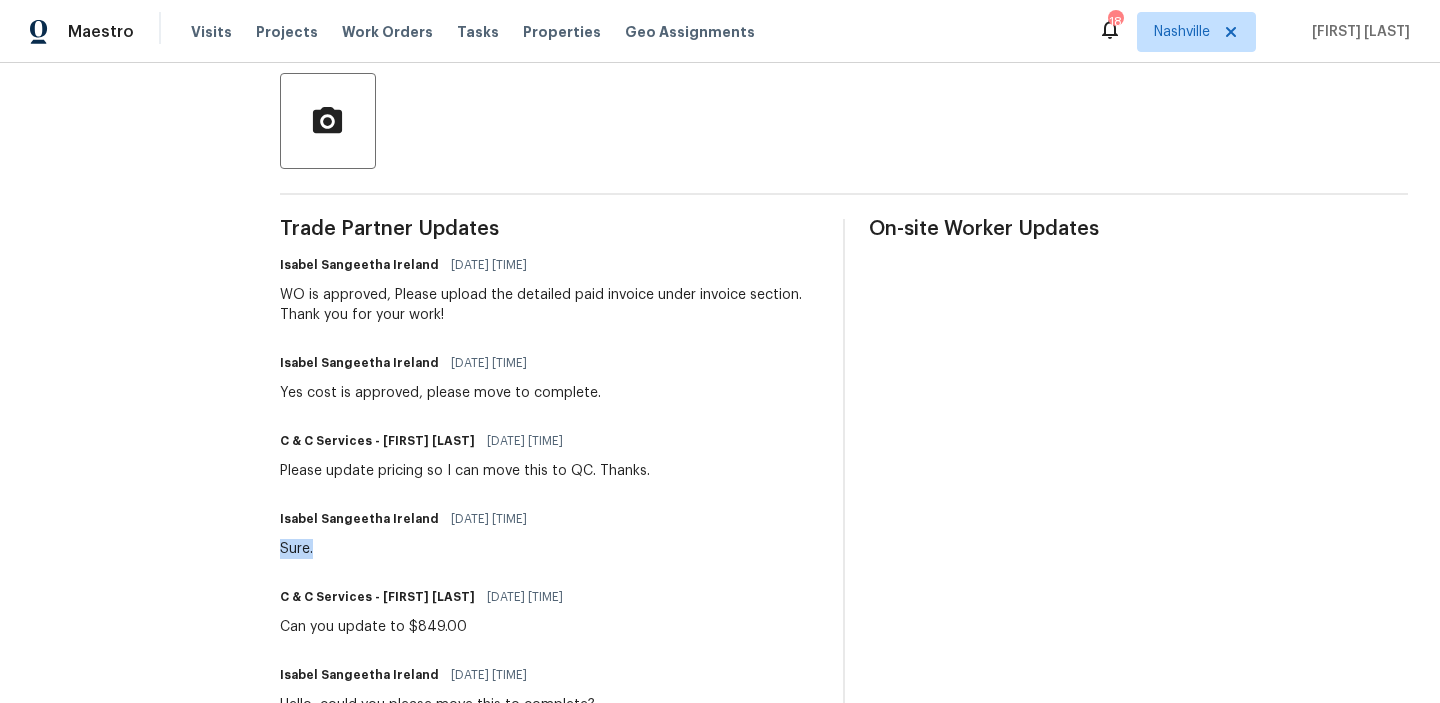 scroll, scrollTop: 0, scrollLeft: 0, axis: both 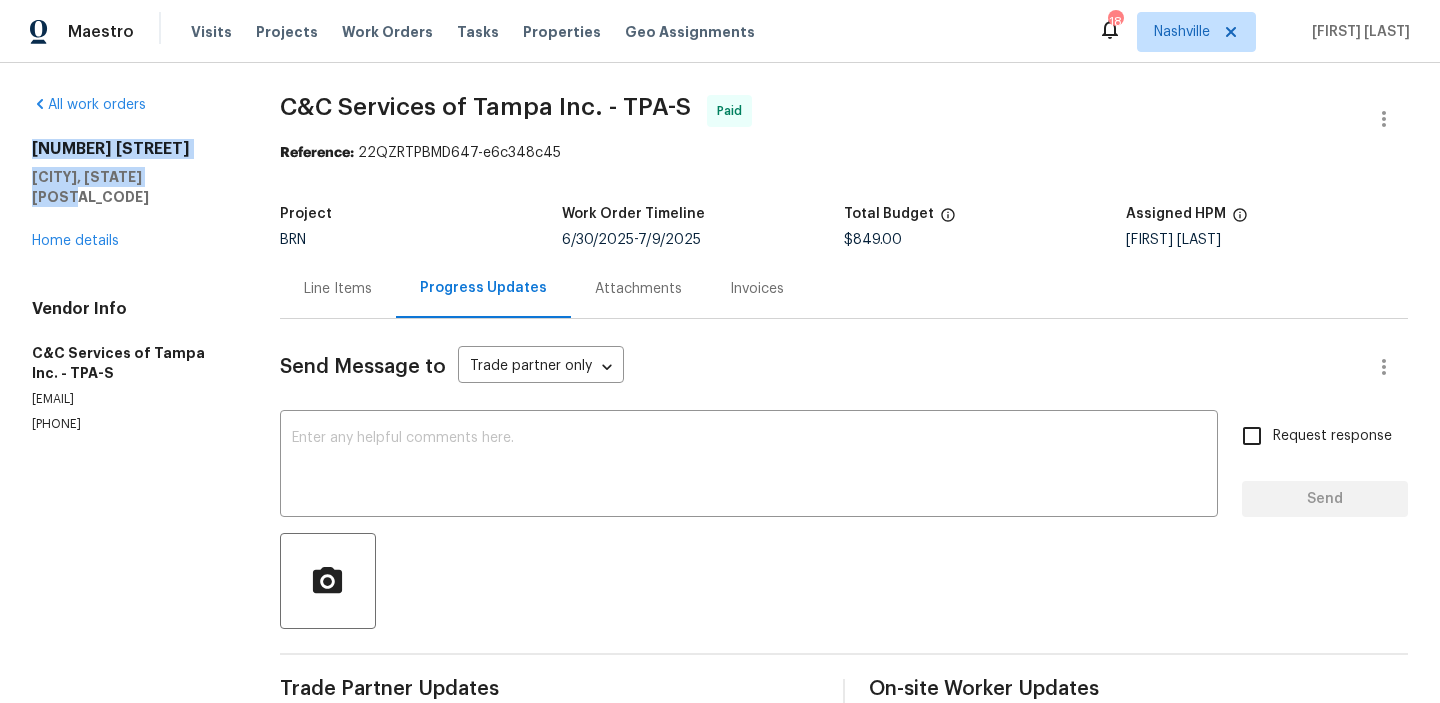 drag, startPoint x: 34, startPoint y: 143, endPoint x: 193, endPoint y: 180, distance: 163.24828 